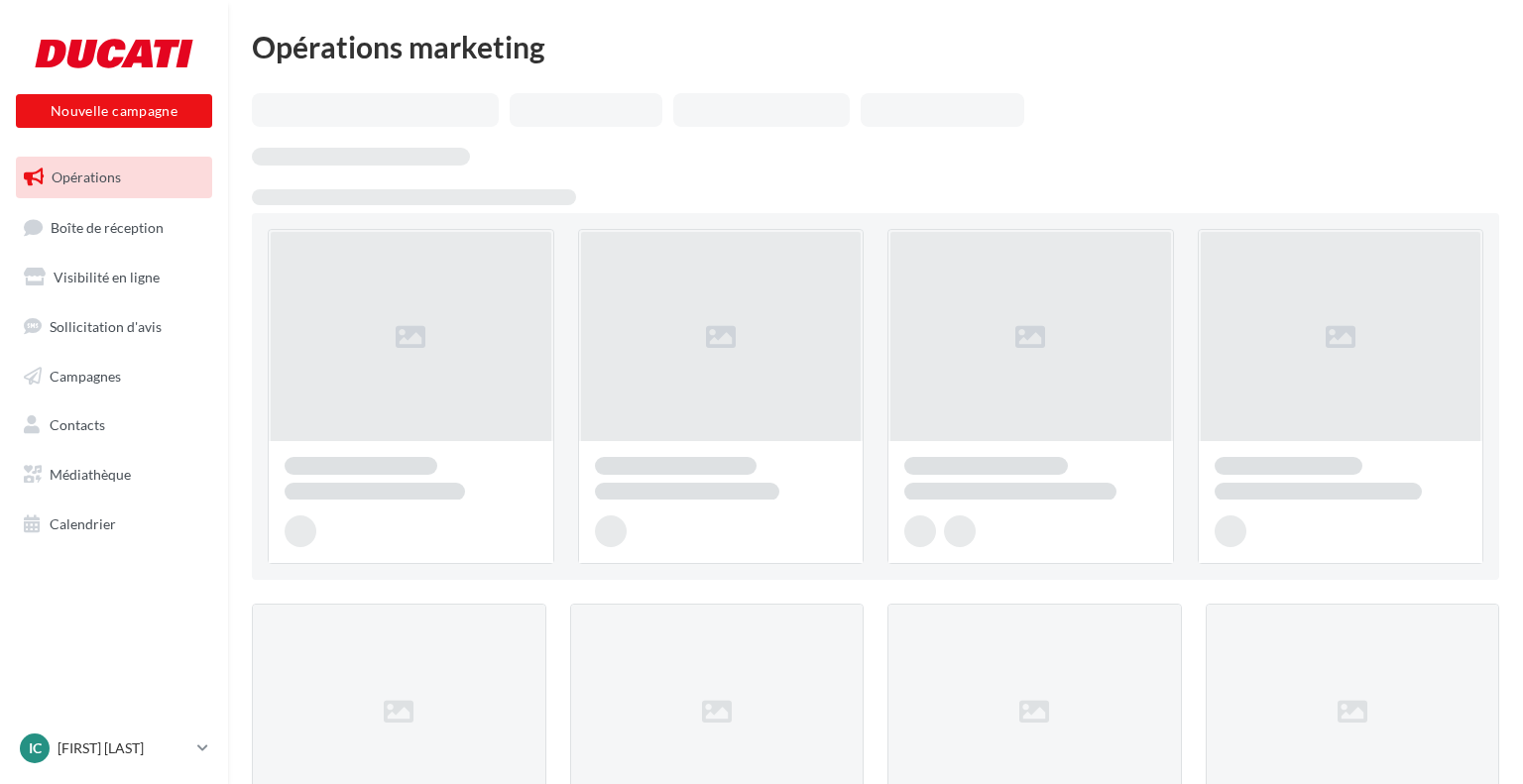 scroll, scrollTop: 0, scrollLeft: 0, axis: both 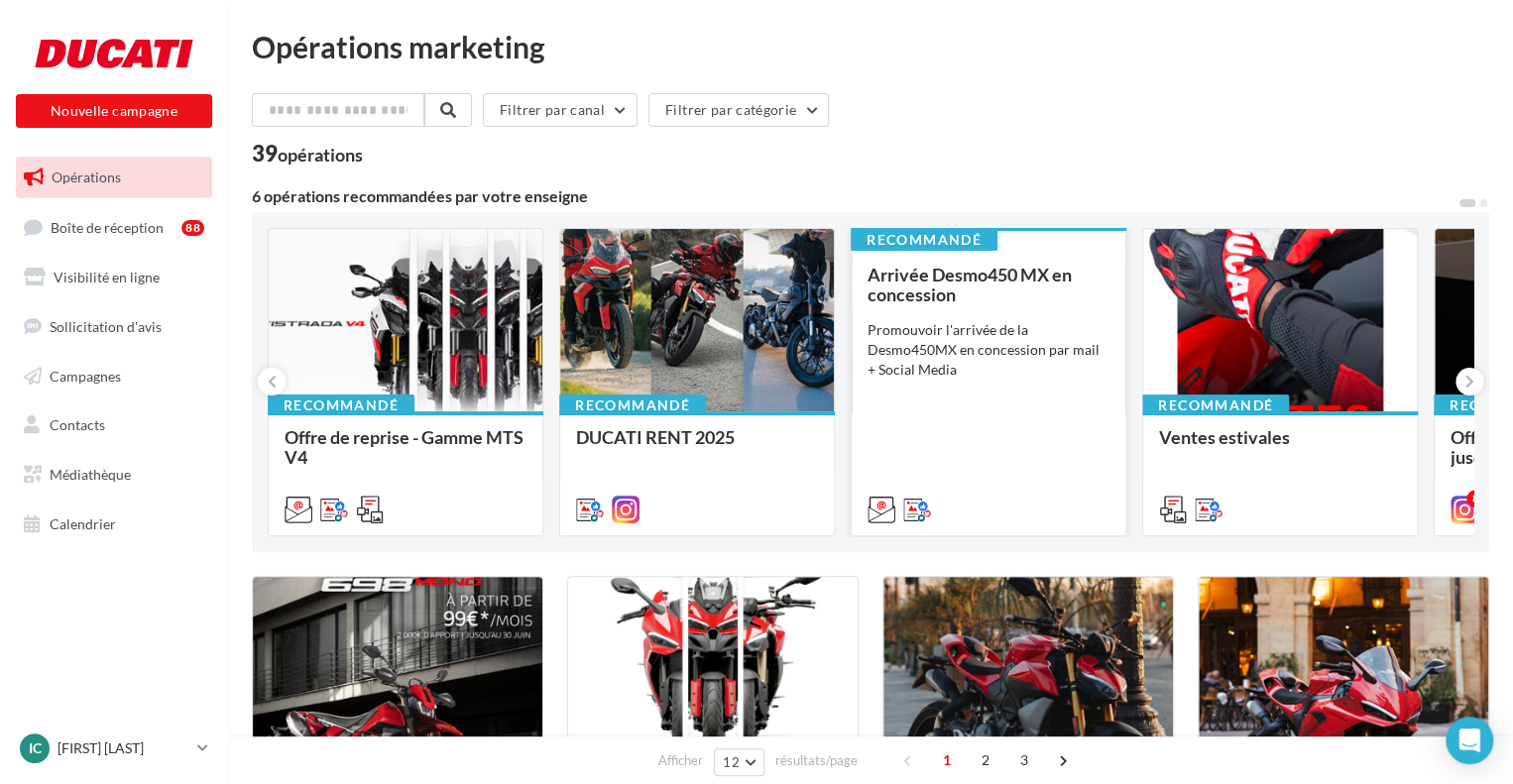 click on "Arrivée Desmo450 MX en concession        Promouvoir l'arrivée de la Desmo450MX en concession par mail + Social Media" at bounding box center [989, 391] 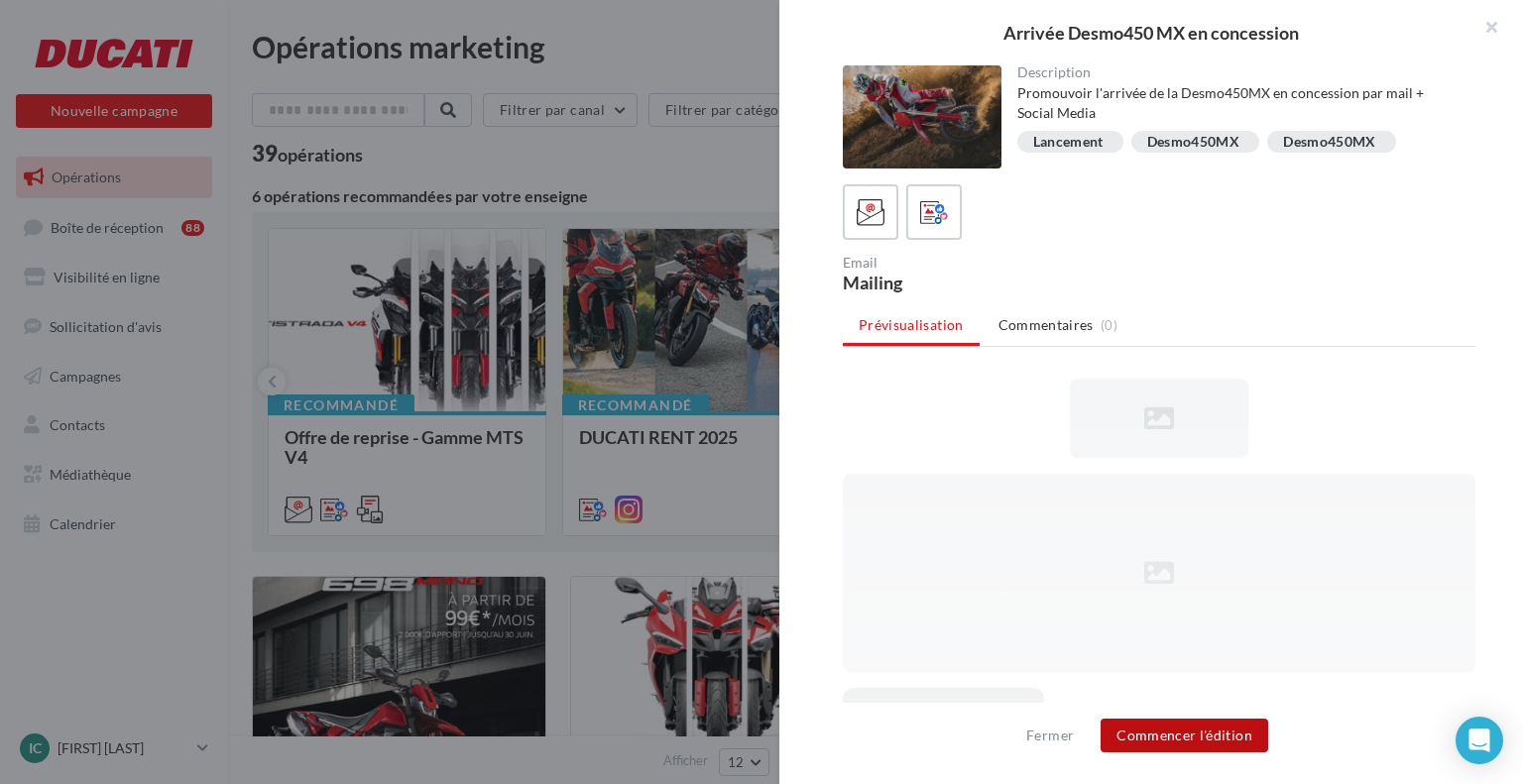 click on "Commencer l'édition" at bounding box center (1184, 735) 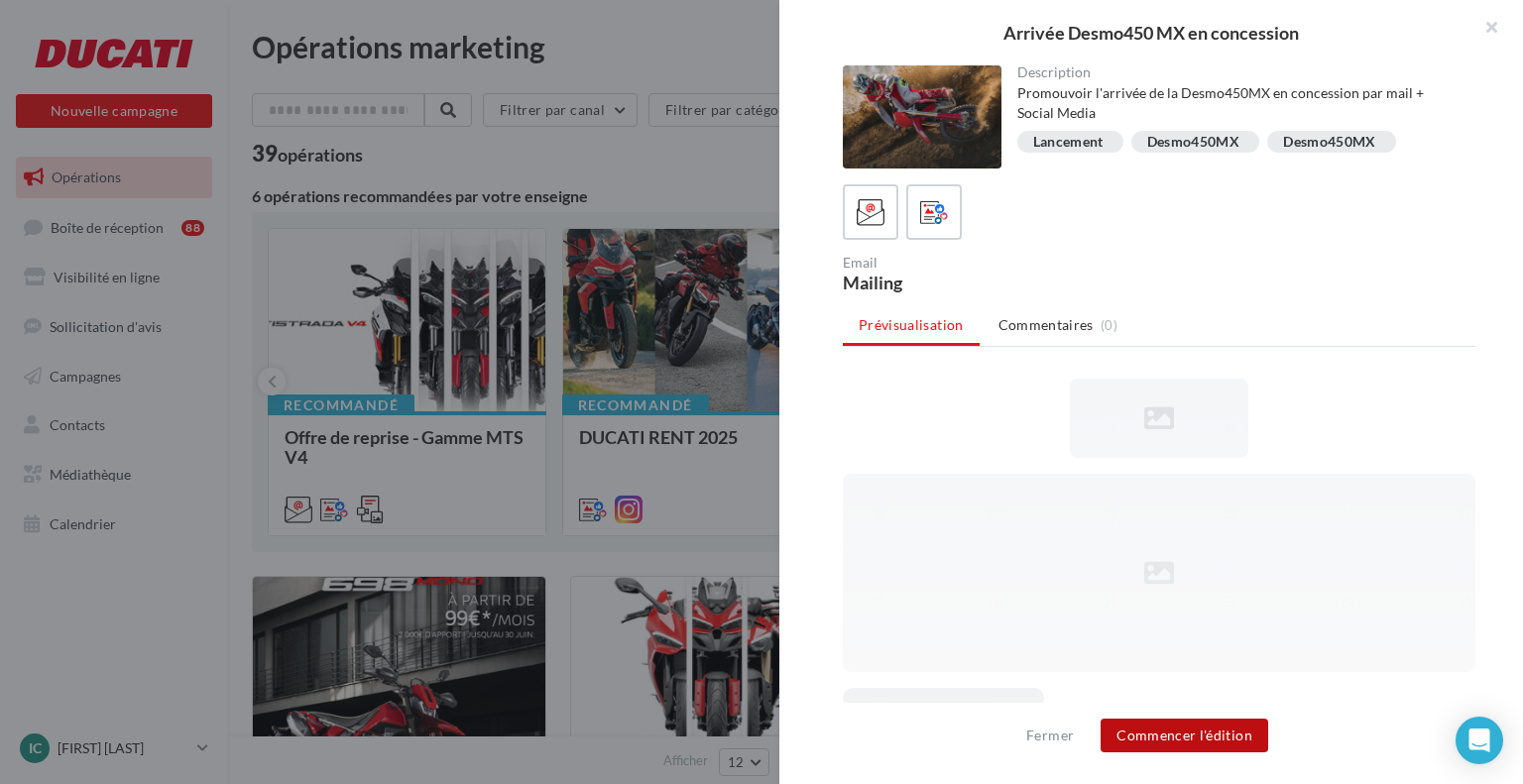 scroll, scrollTop: 0, scrollLeft: 0, axis: both 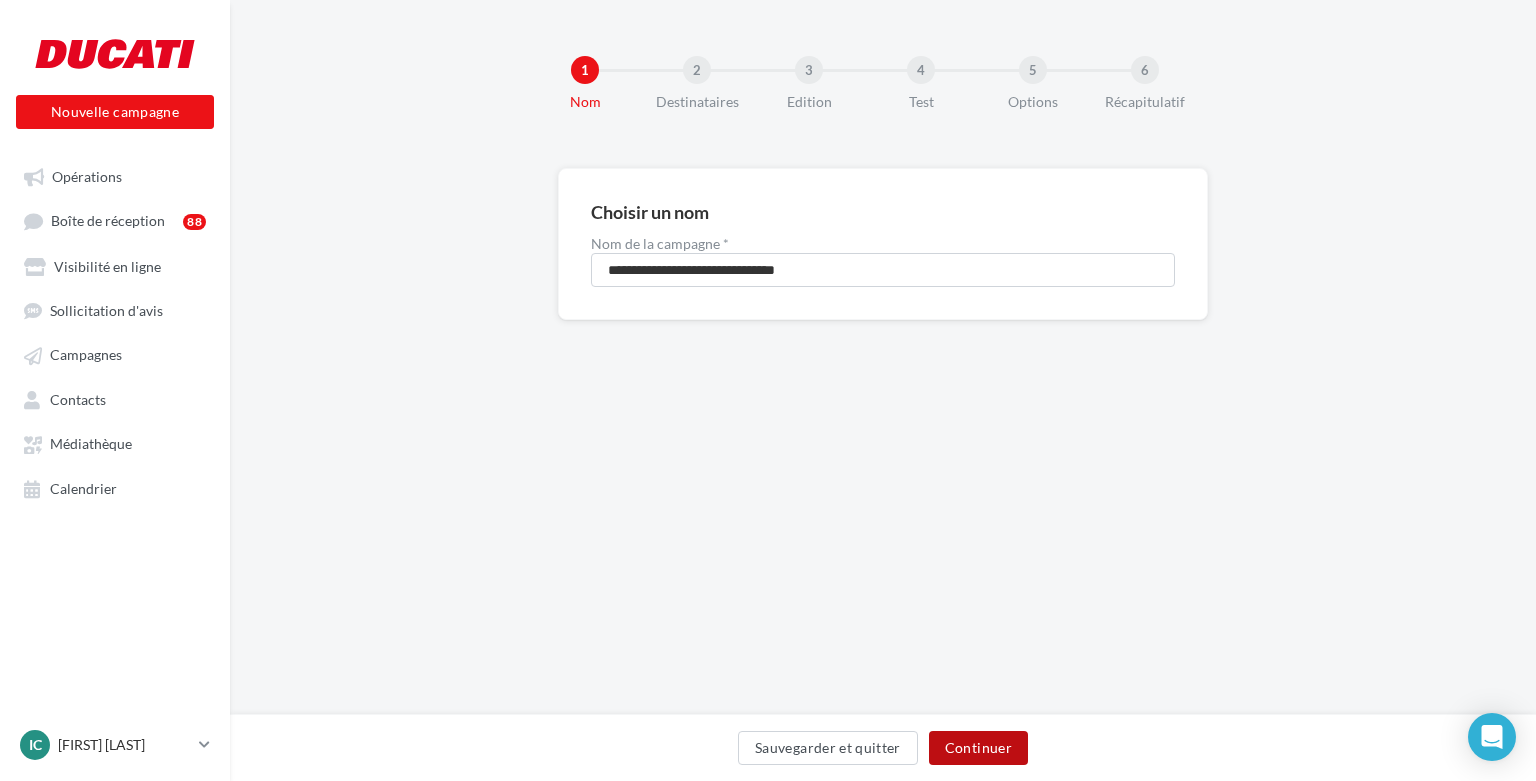 click on "Continuer" at bounding box center [978, 748] 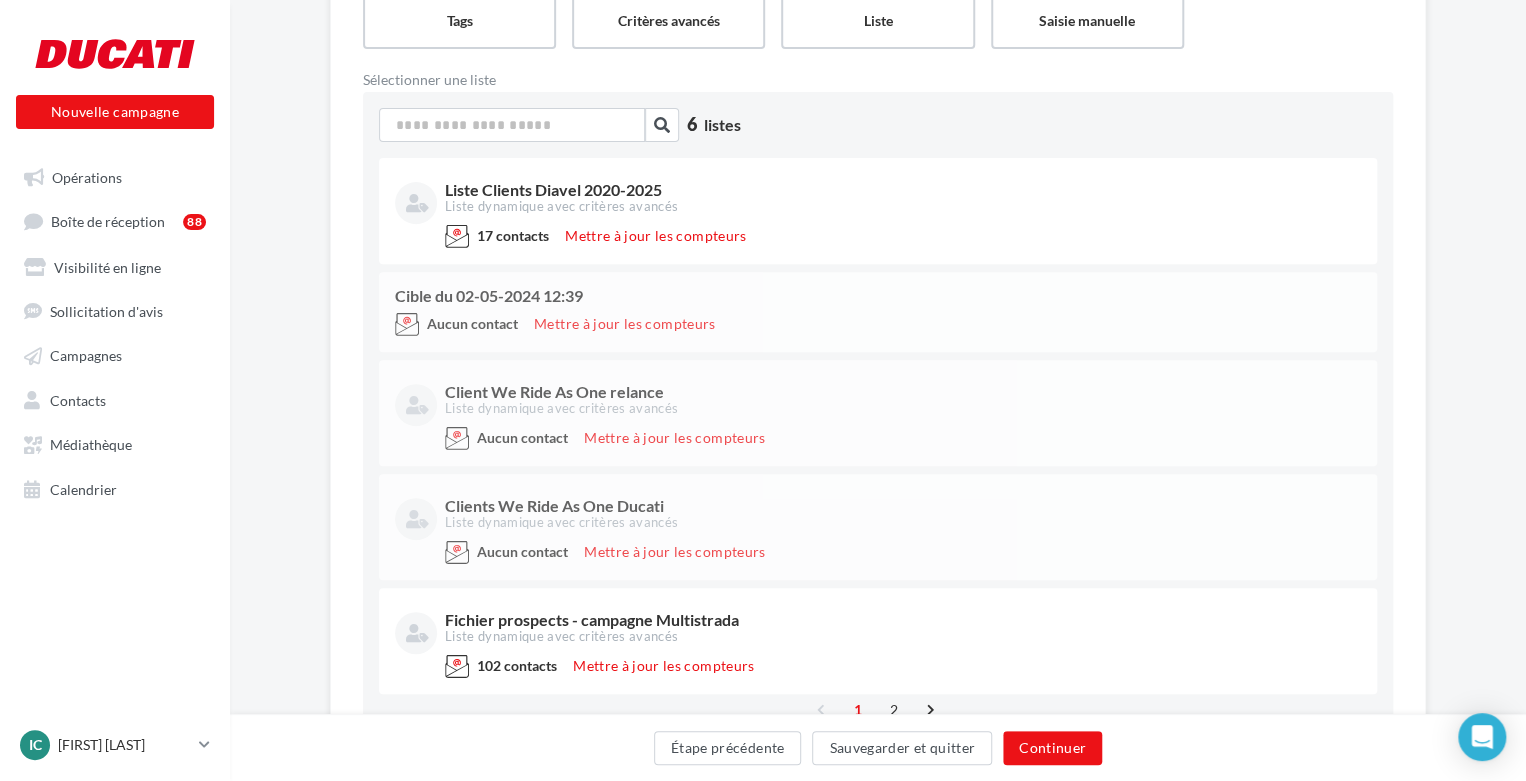 scroll, scrollTop: 300, scrollLeft: 0, axis: vertical 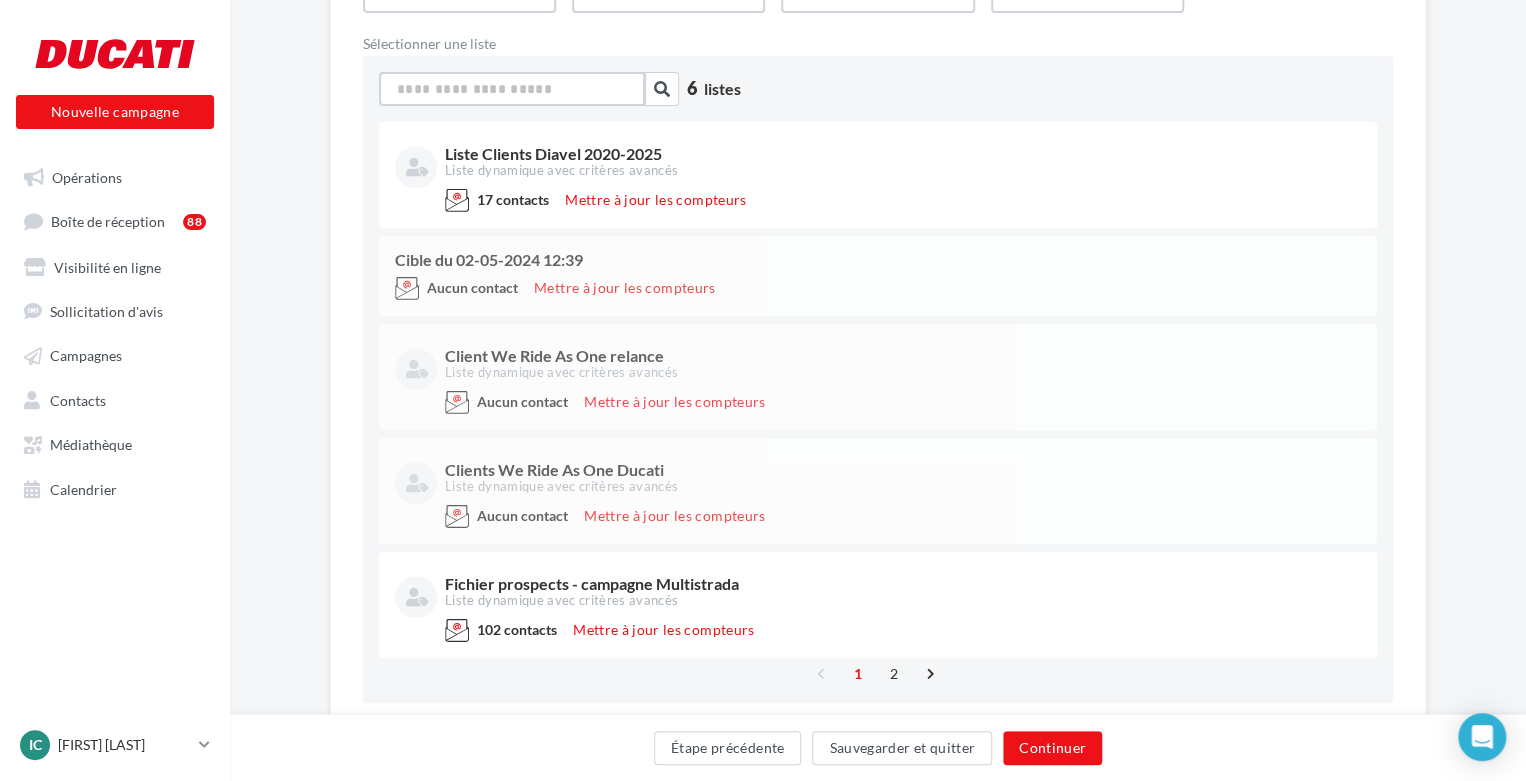 click at bounding box center (512, 89) 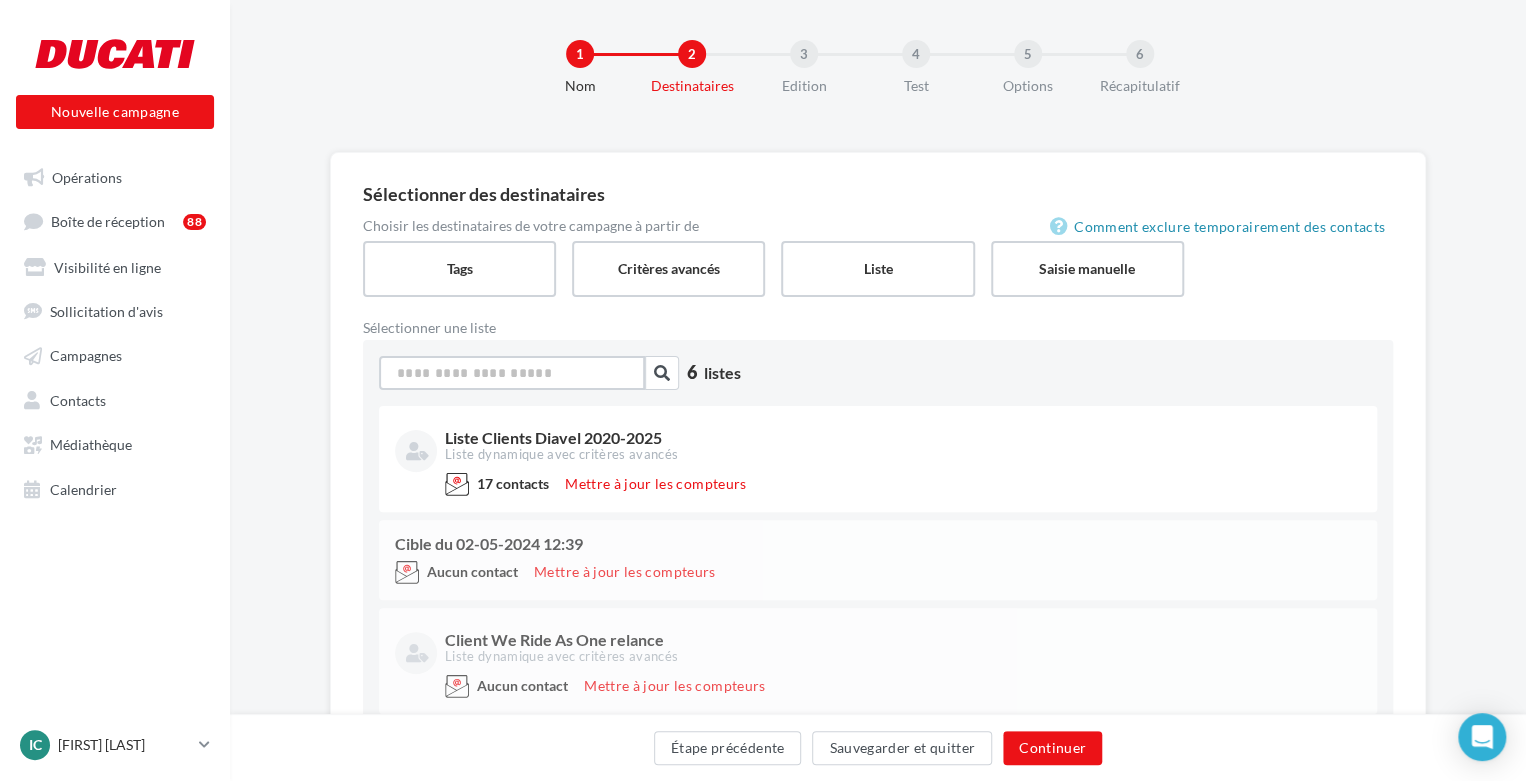 scroll, scrollTop: 0, scrollLeft: 0, axis: both 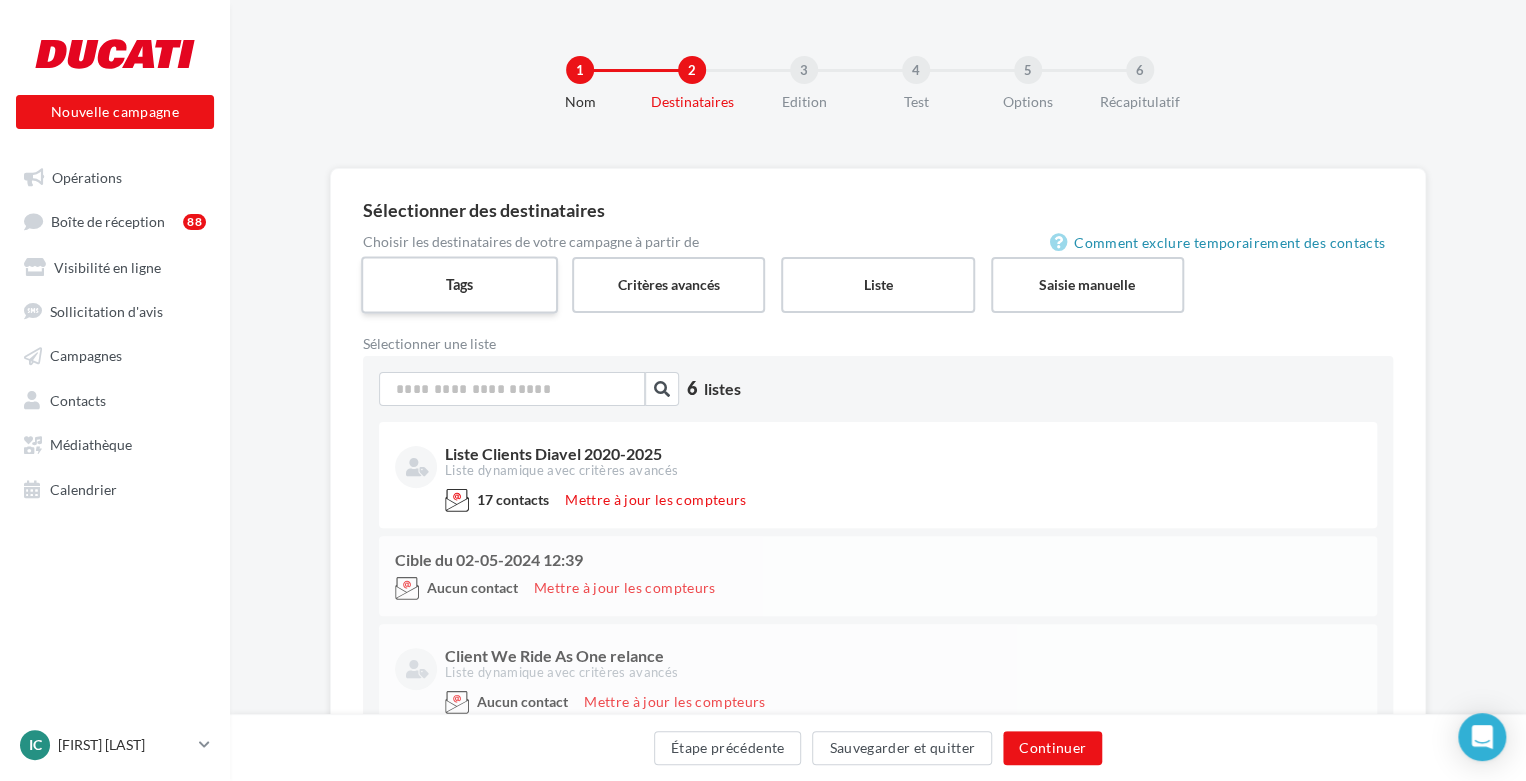 click on "Tags" at bounding box center (459, 284) 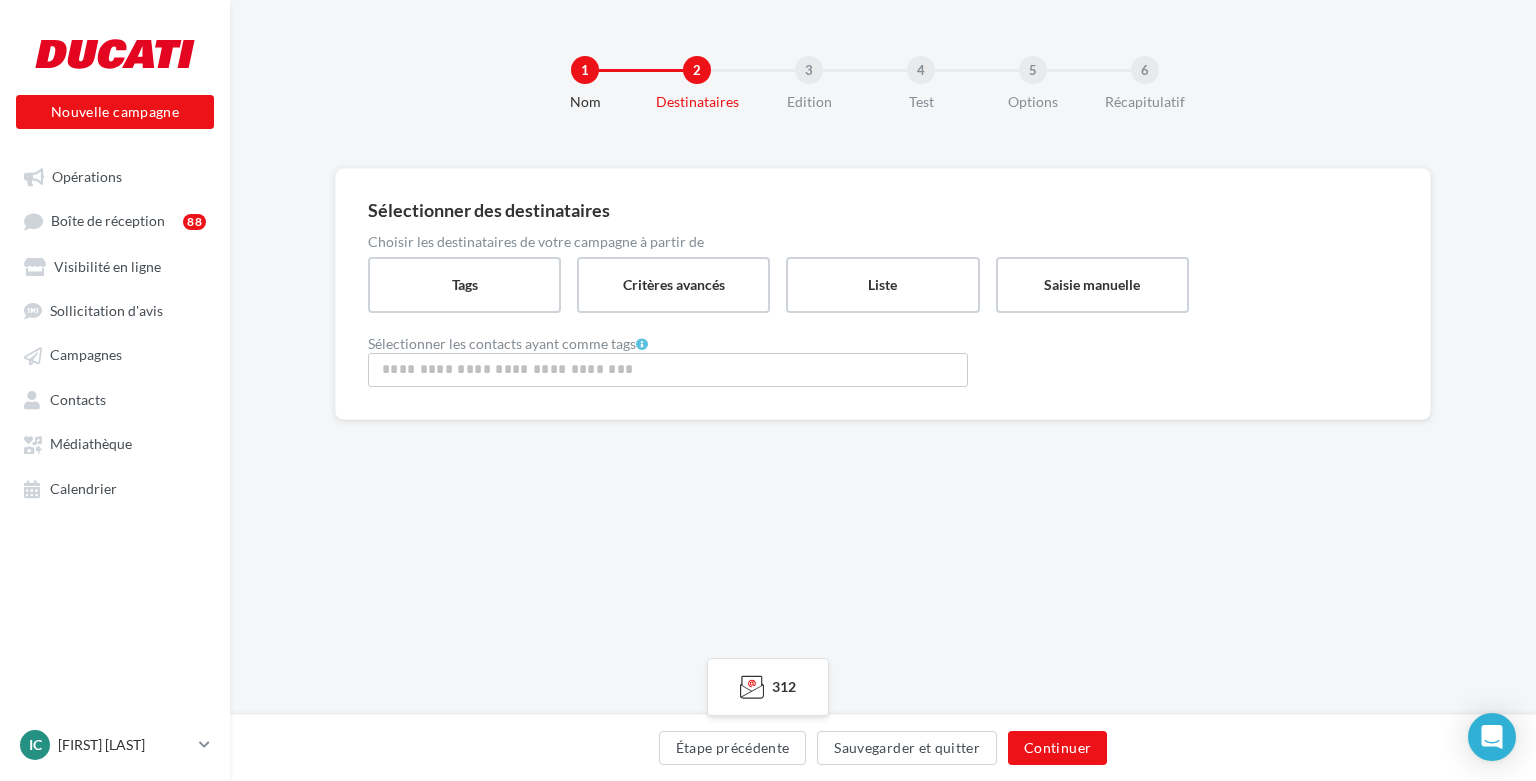 click at bounding box center (668, 369) 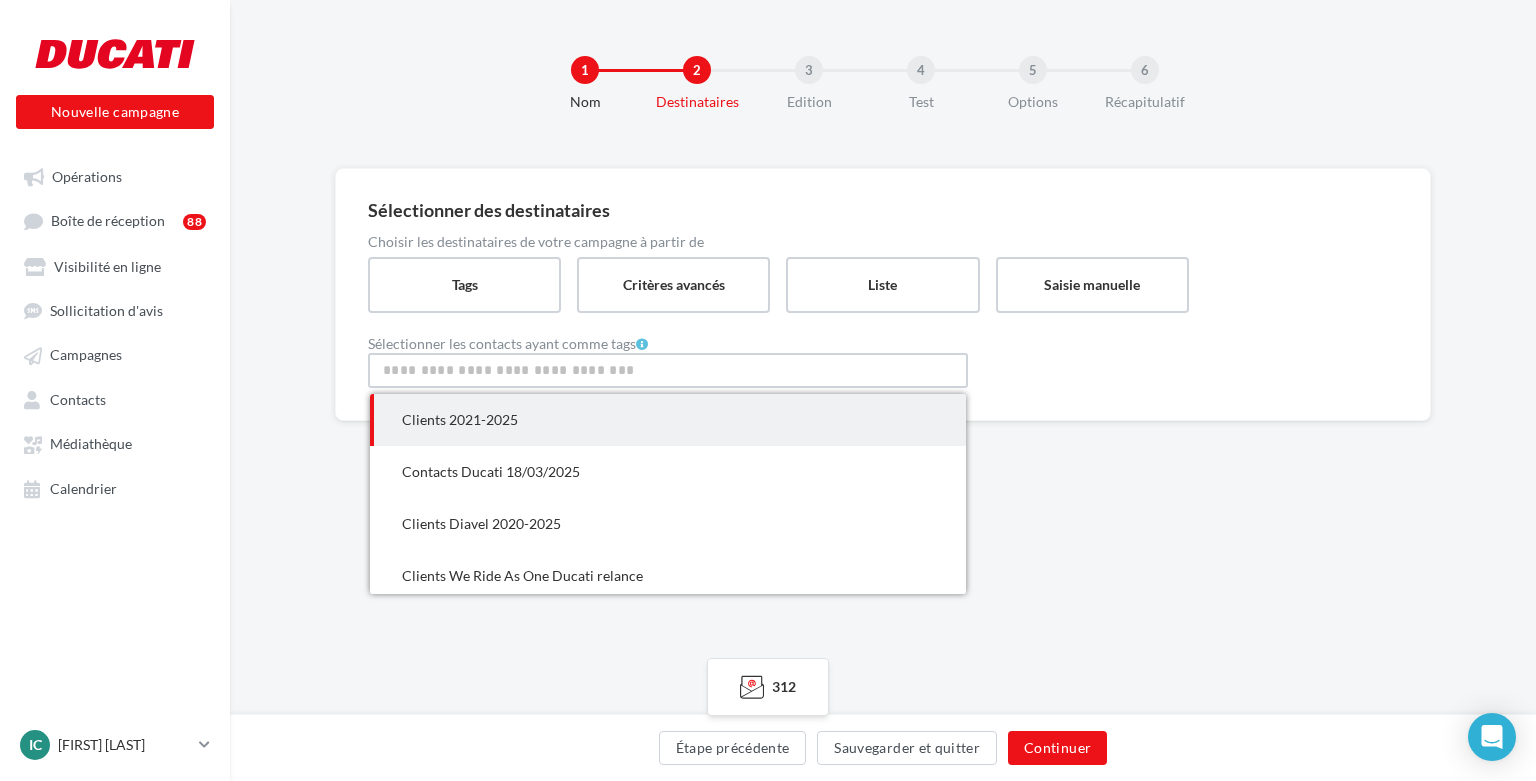 click on "Clients 2021-2025" at bounding box center [460, 419] 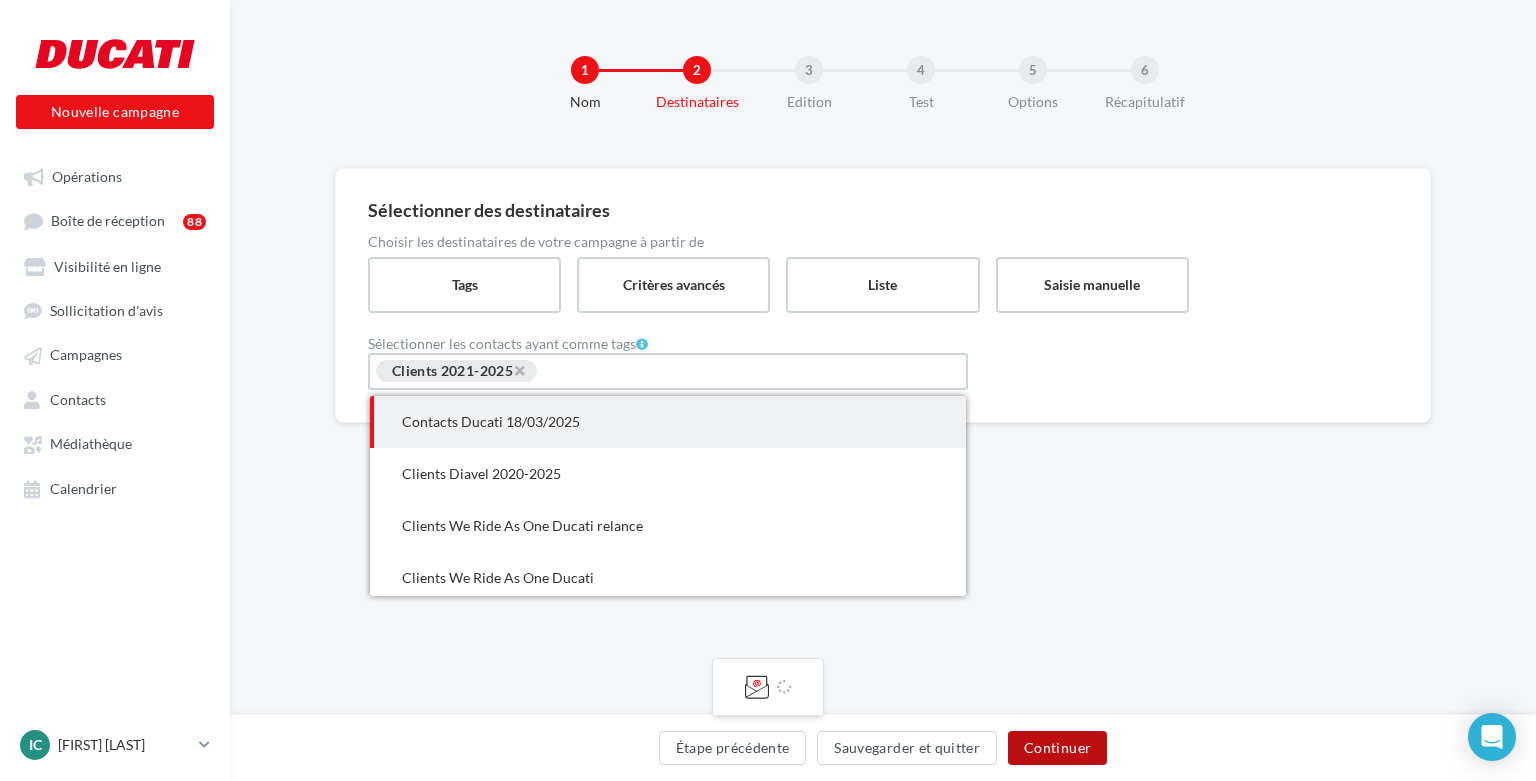 click on "Continuer" at bounding box center [1057, 748] 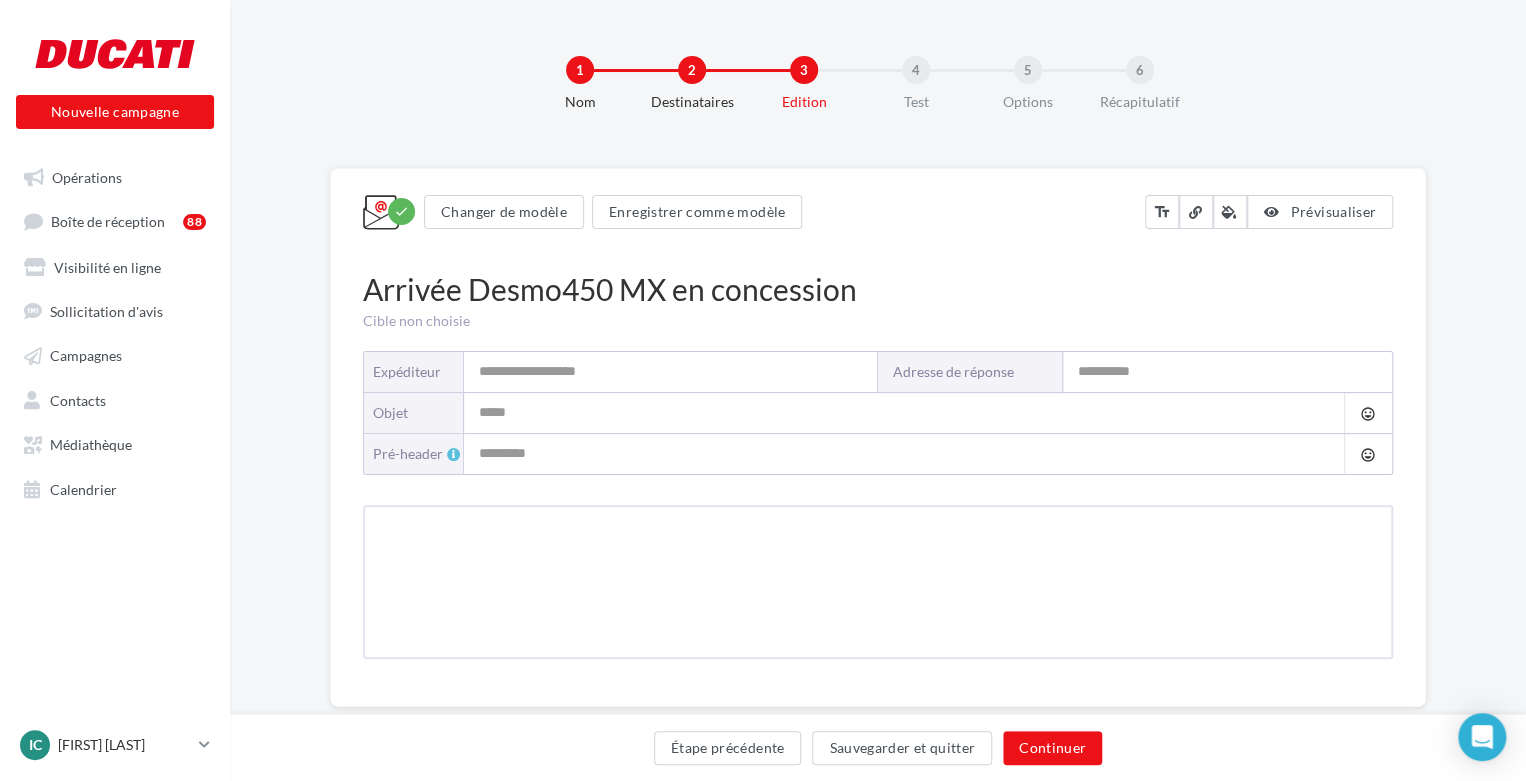 type on "**********" 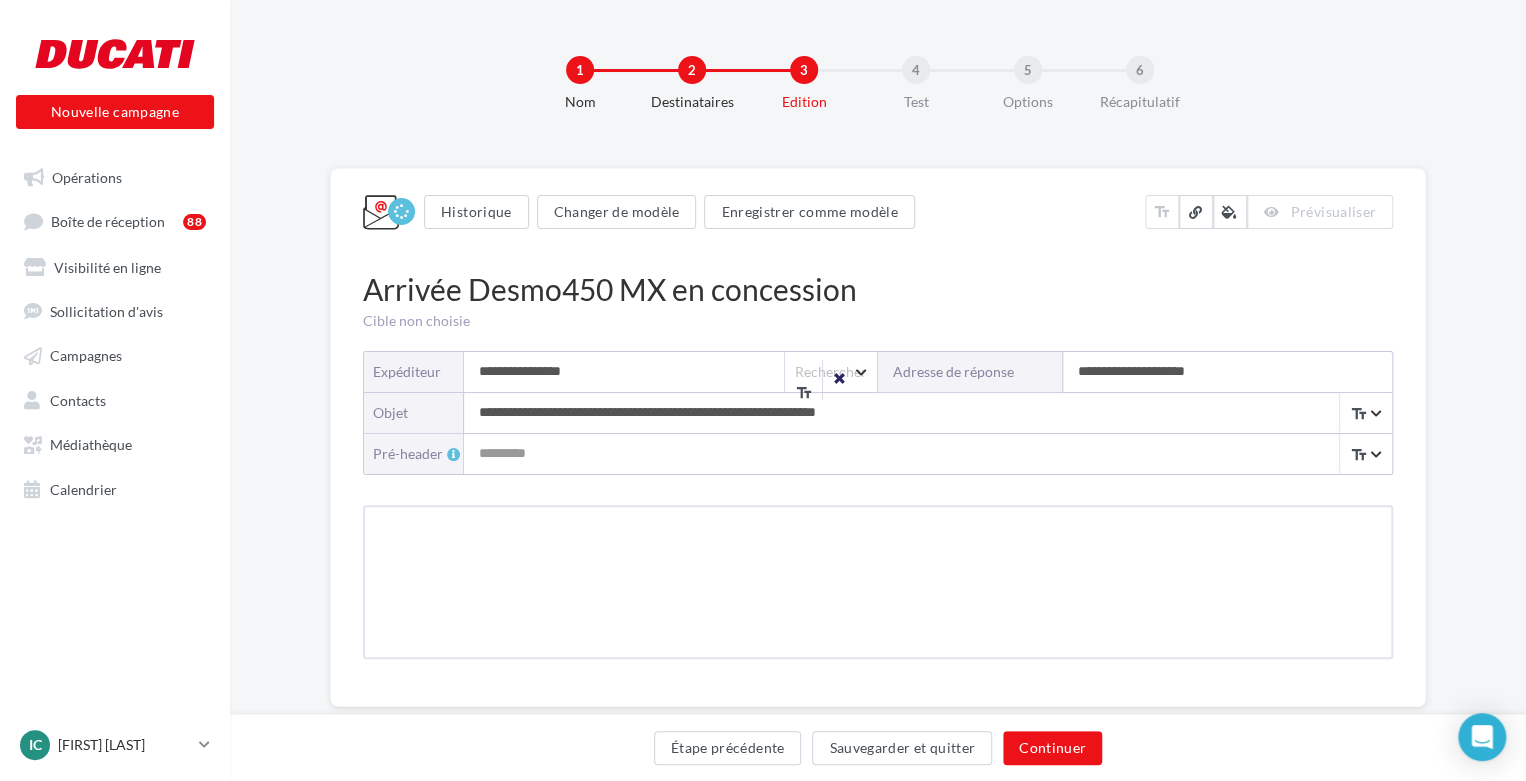 type on "**********" 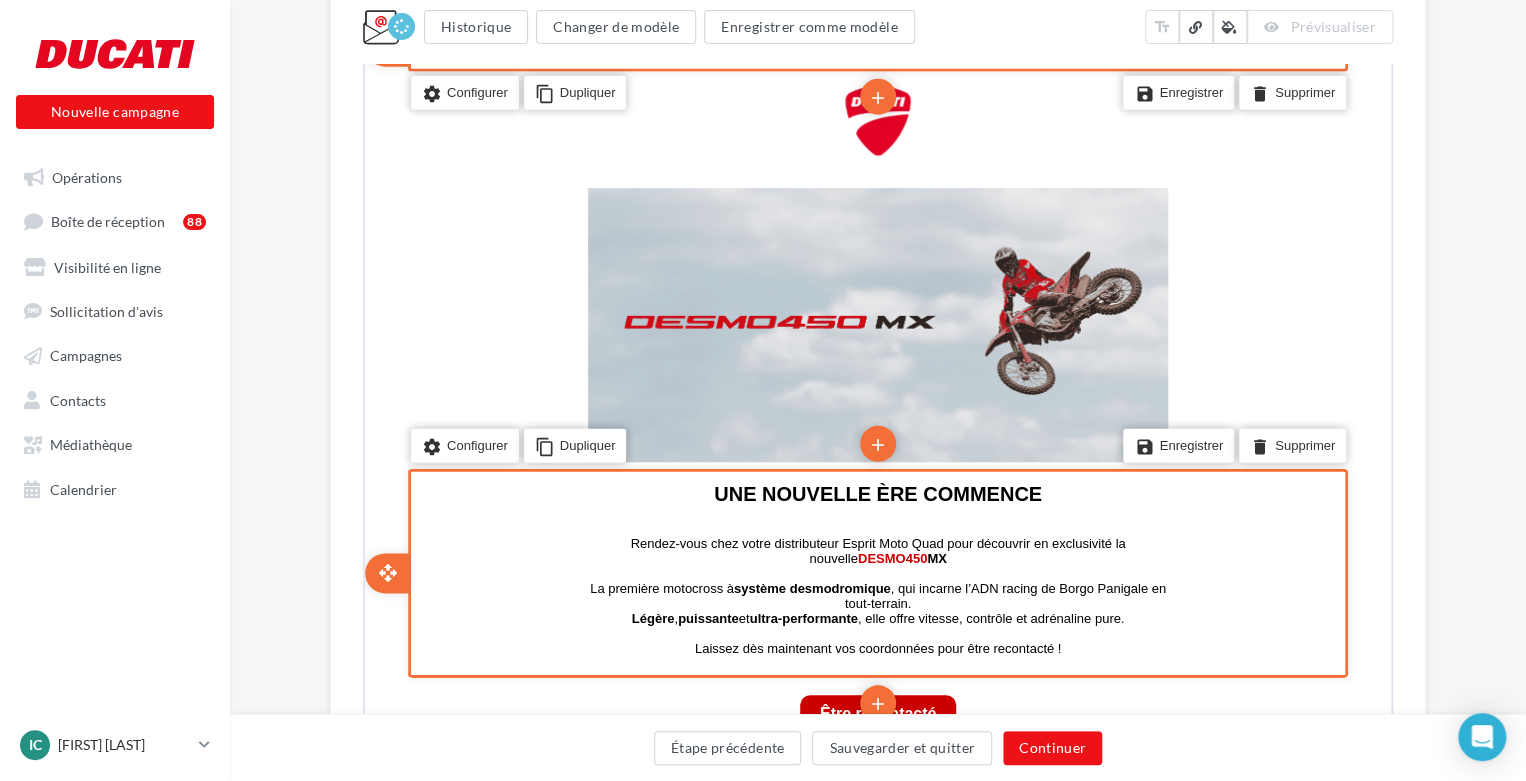 scroll, scrollTop: 542, scrollLeft: 0, axis: vertical 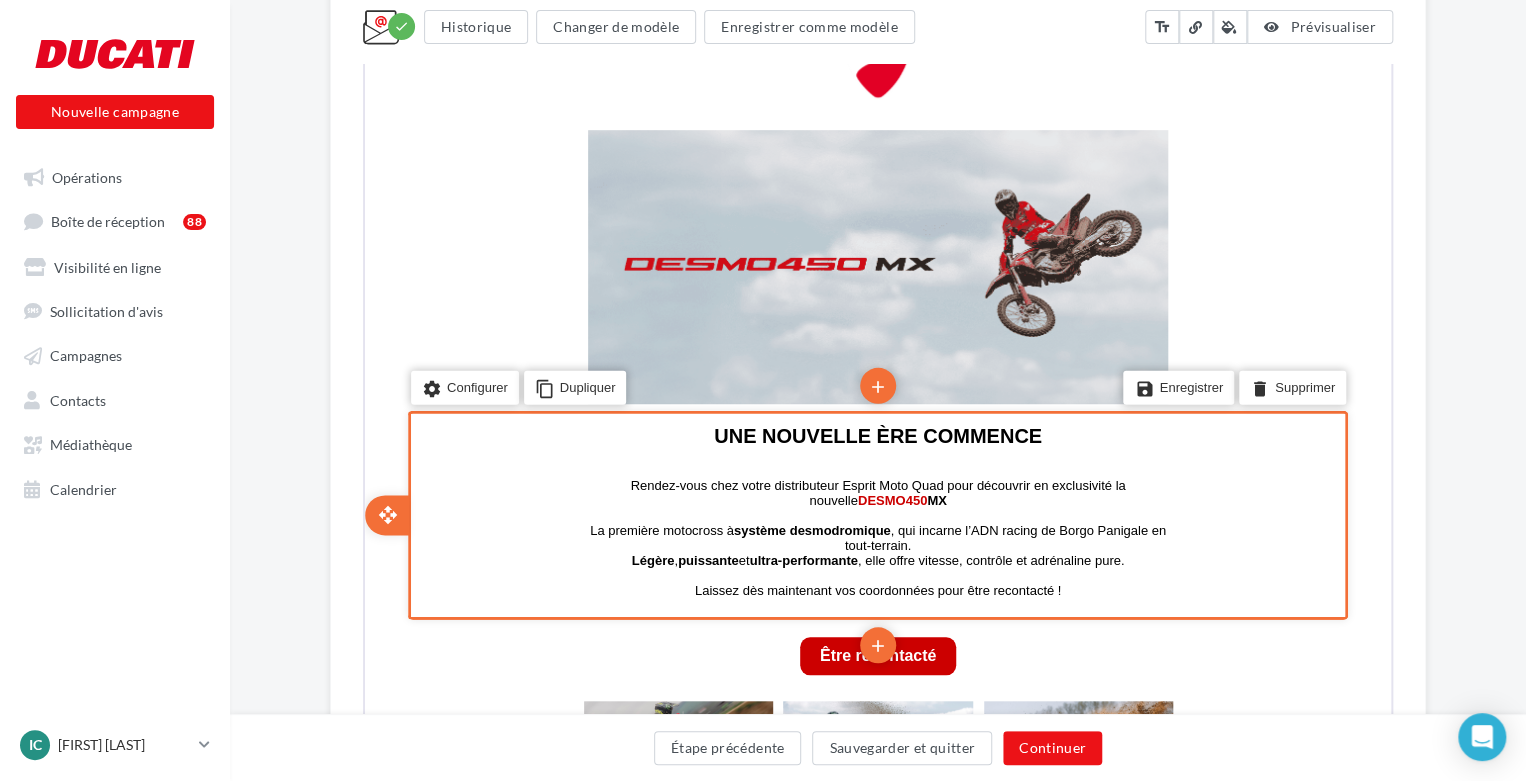click on "système desmodromique" at bounding box center [810, 528] 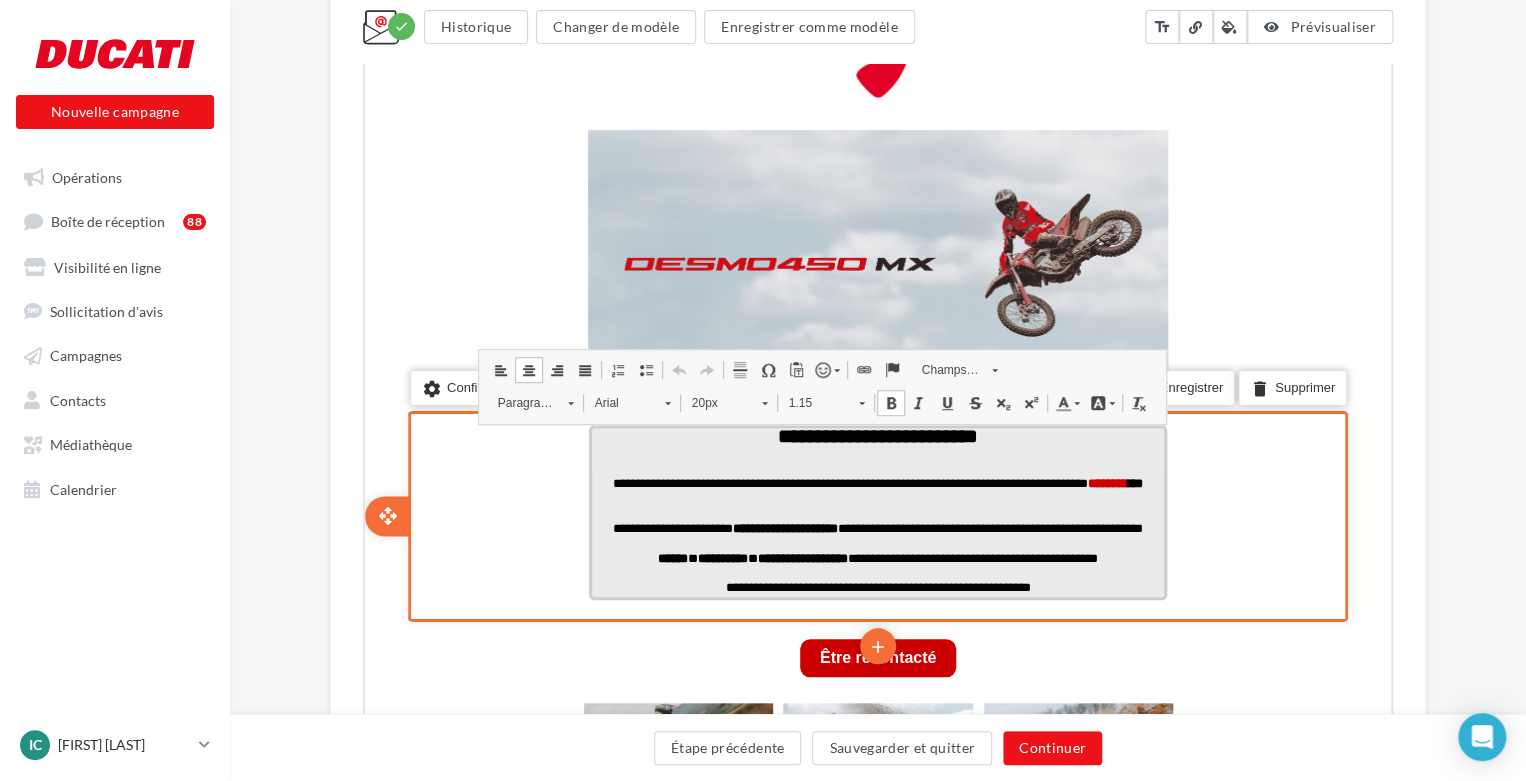 click on "**********" at bounding box center [876, 490] 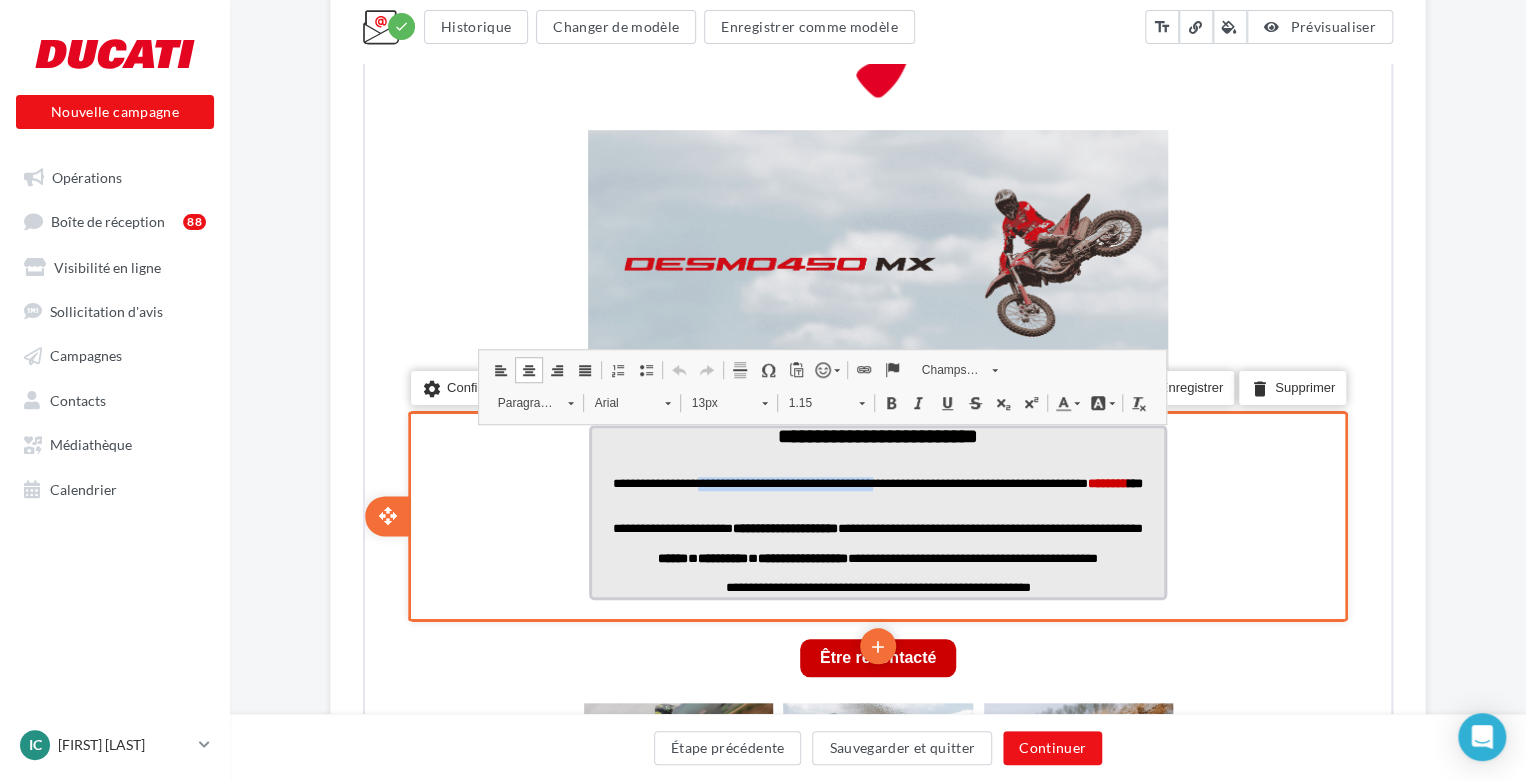 drag, startPoint x: 714, startPoint y: 488, endPoint x: 916, endPoint y: 476, distance: 202.35612 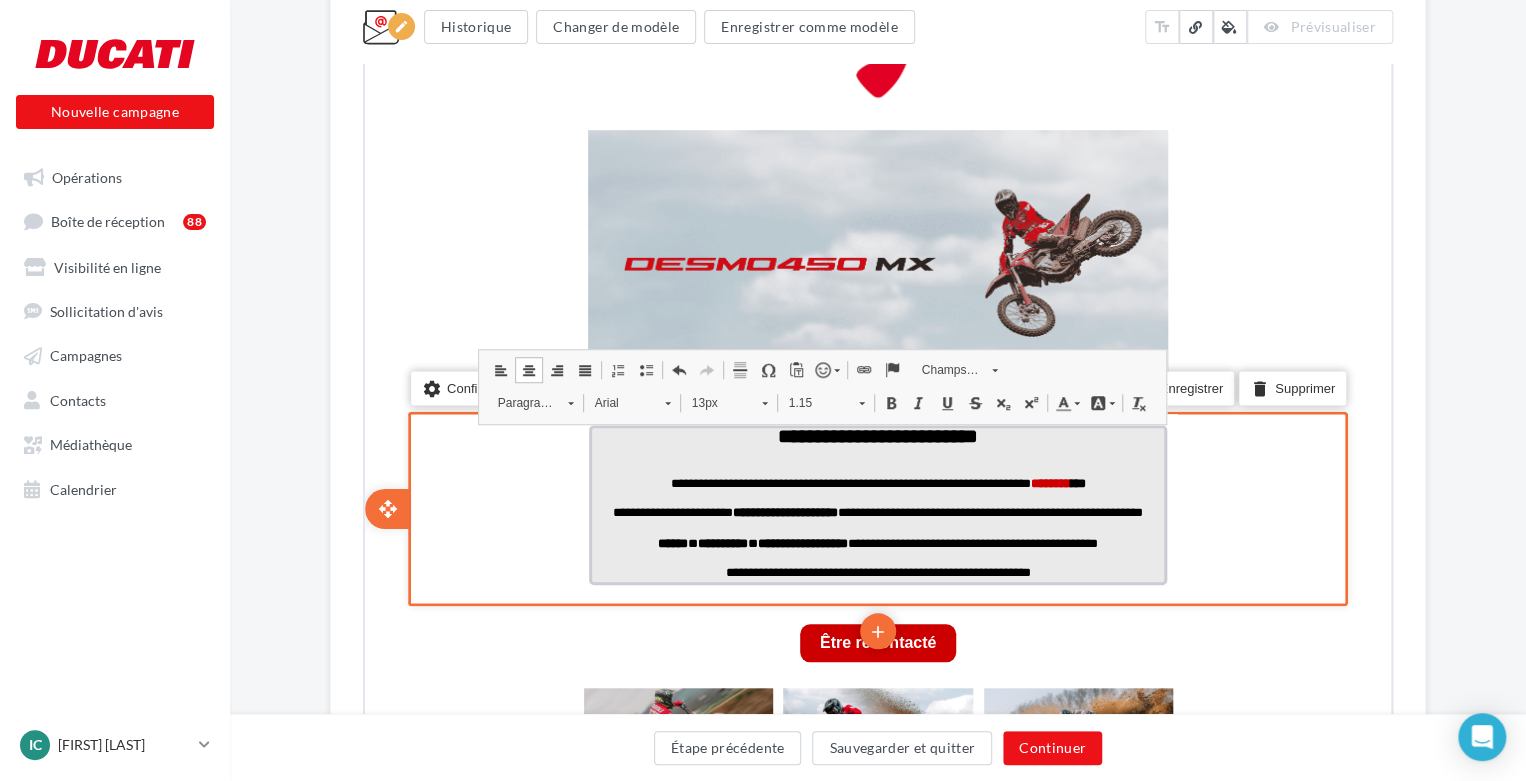 click on "**********" at bounding box center (876, 542) 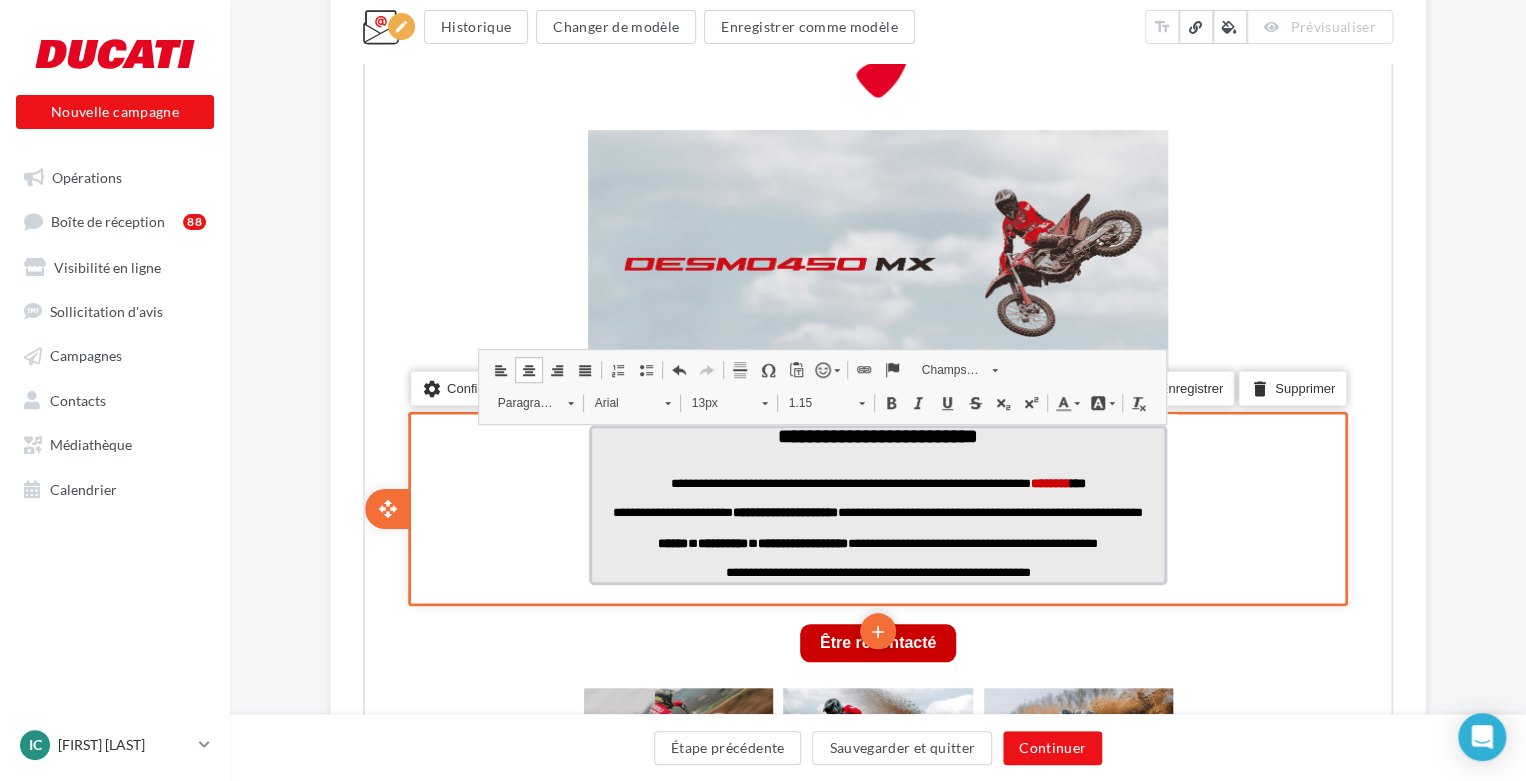 click on "**********" at bounding box center (876, 519) 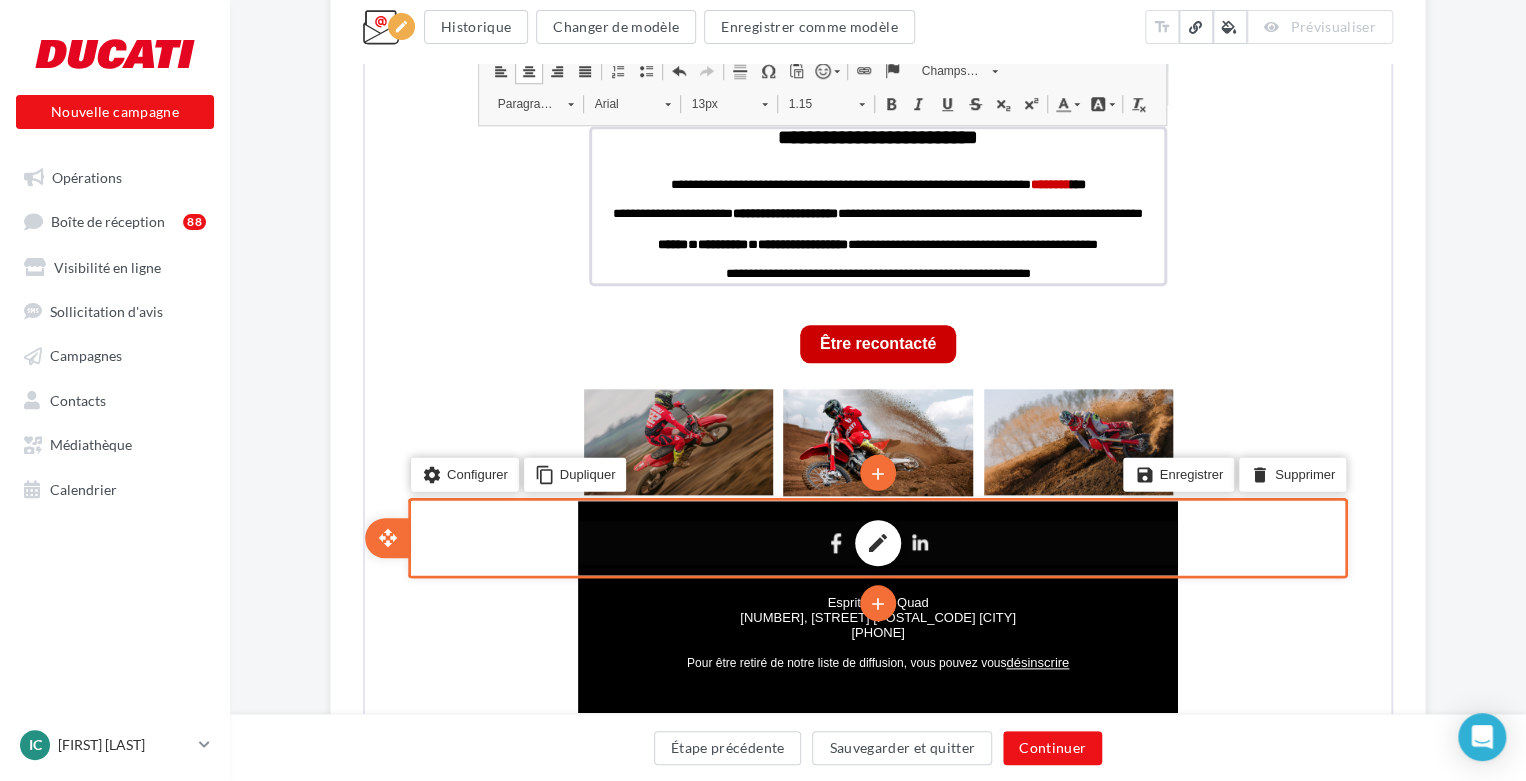 scroll, scrollTop: 842, scrollLeft: 0, axis: vertical 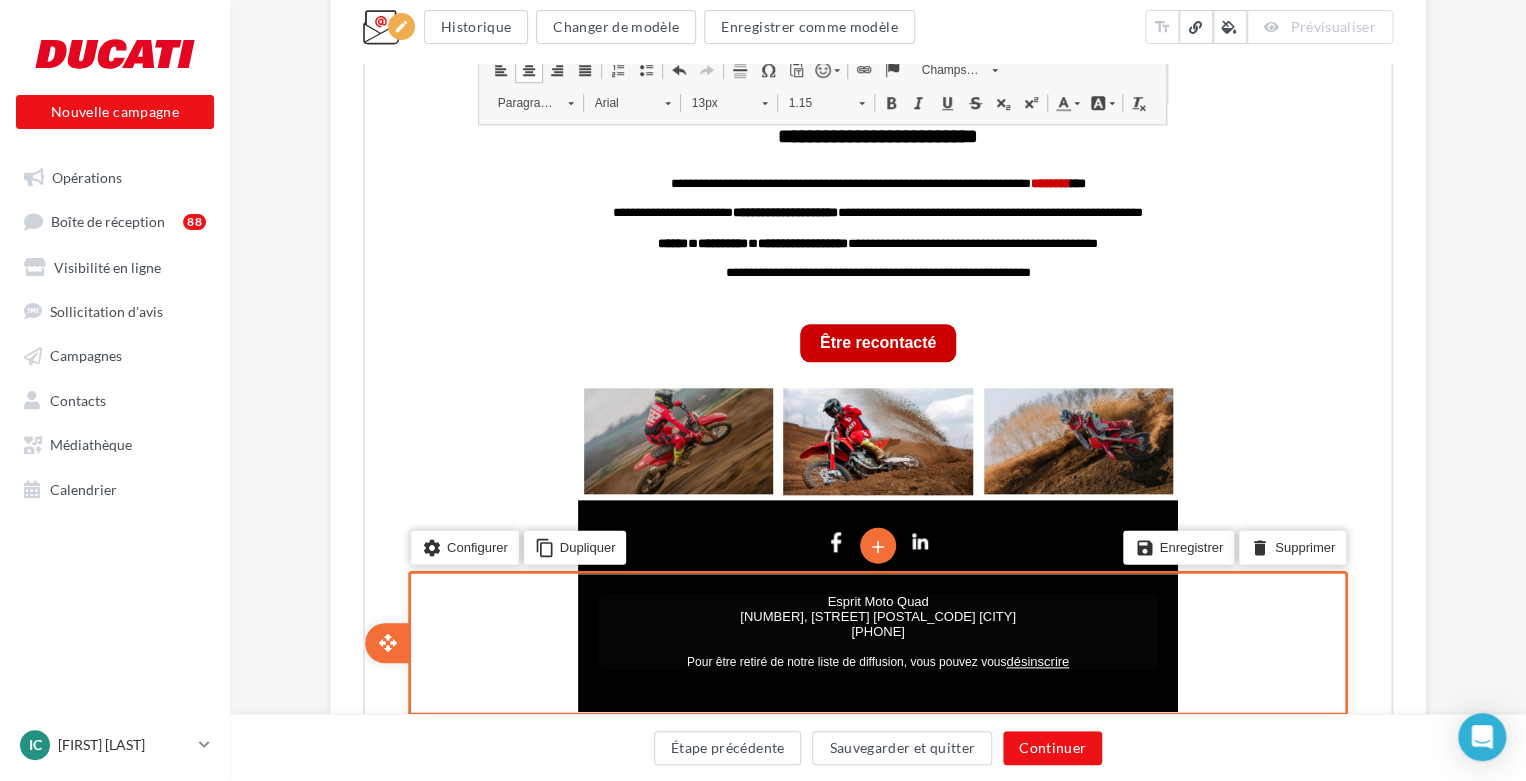 click on "2, allée du Torrent  05000 GAP" at bounding box center (876, 614) 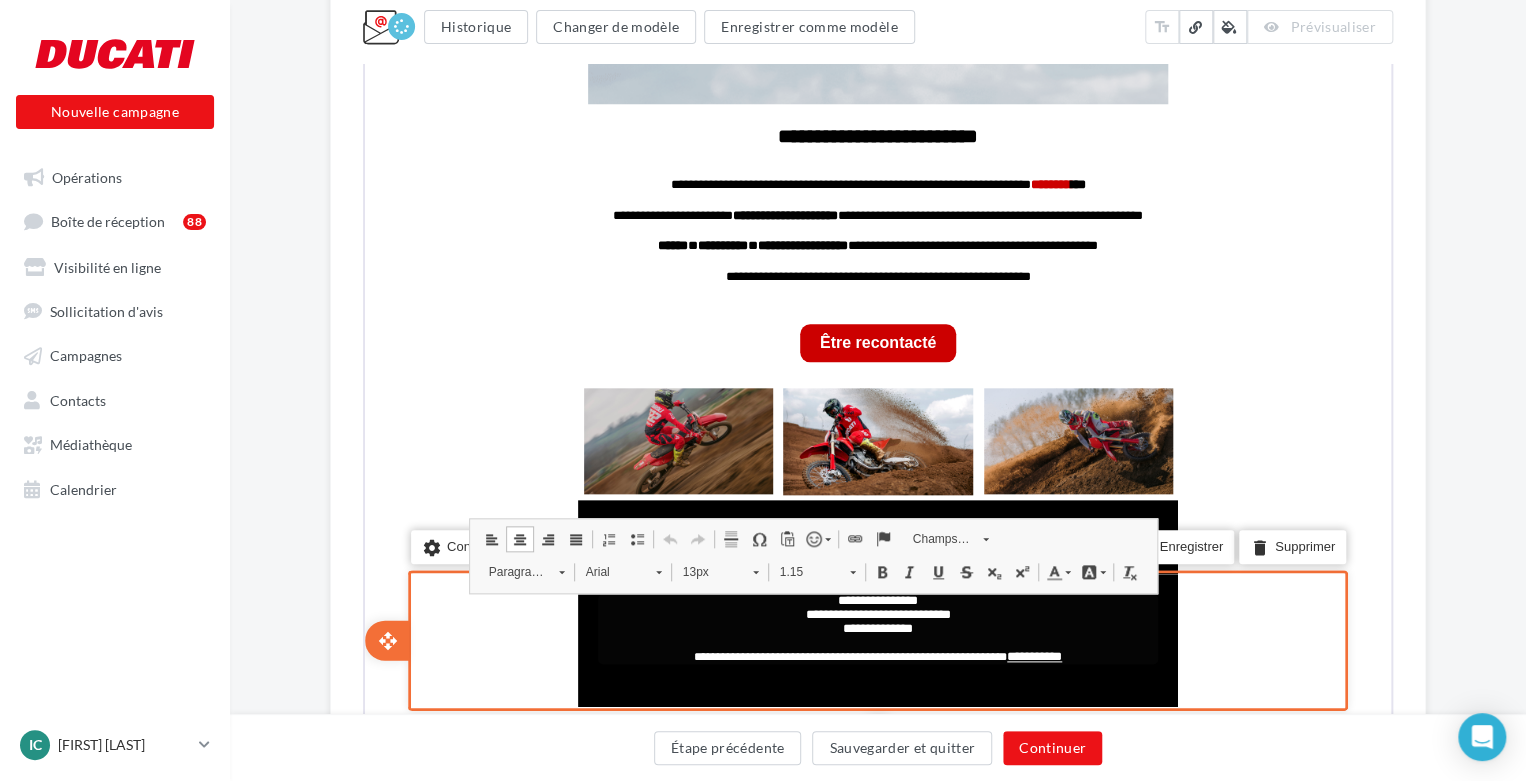 click on "**********" at bounding box center (876, 598) 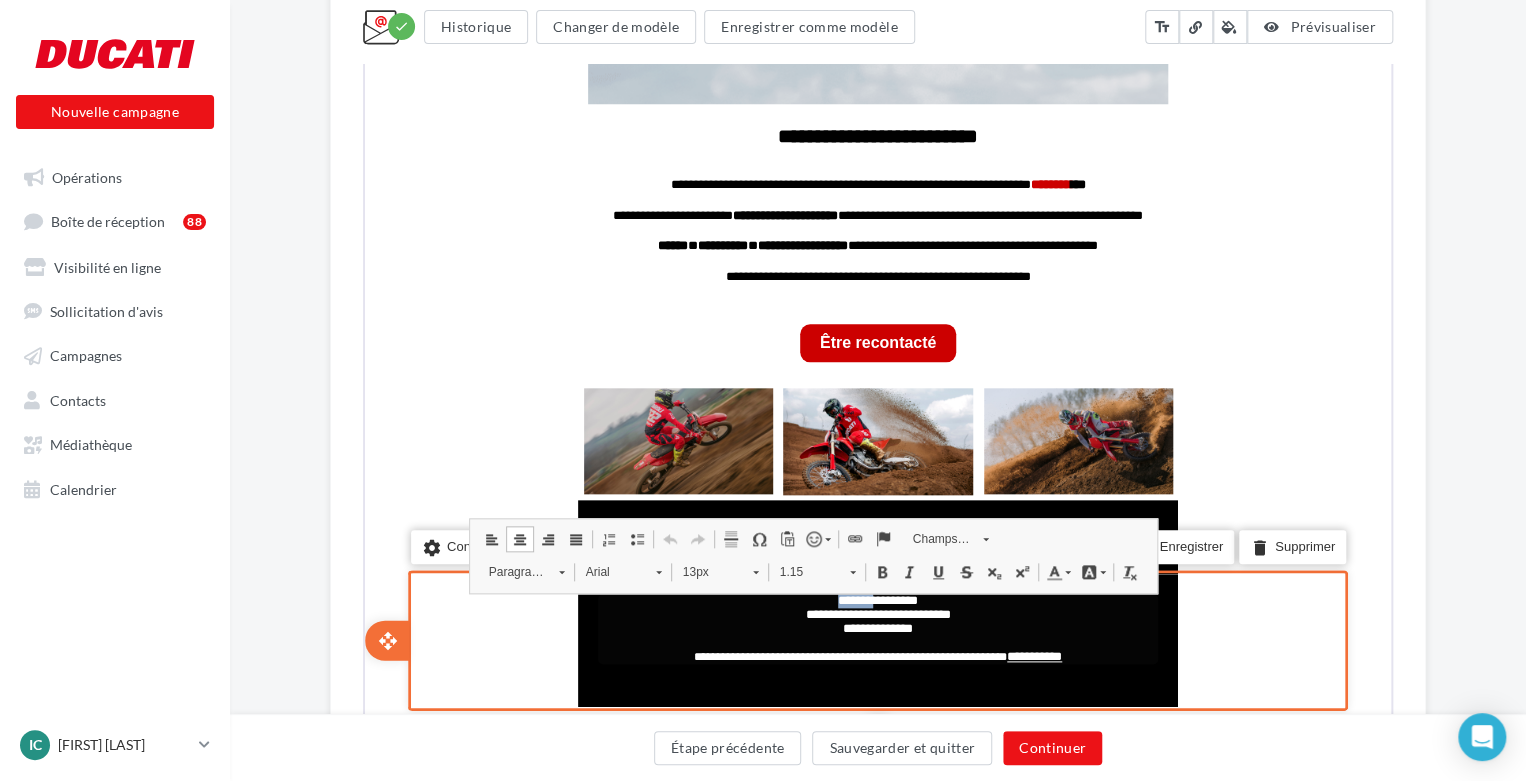 click on "**********" at bounding box center [876, 598] 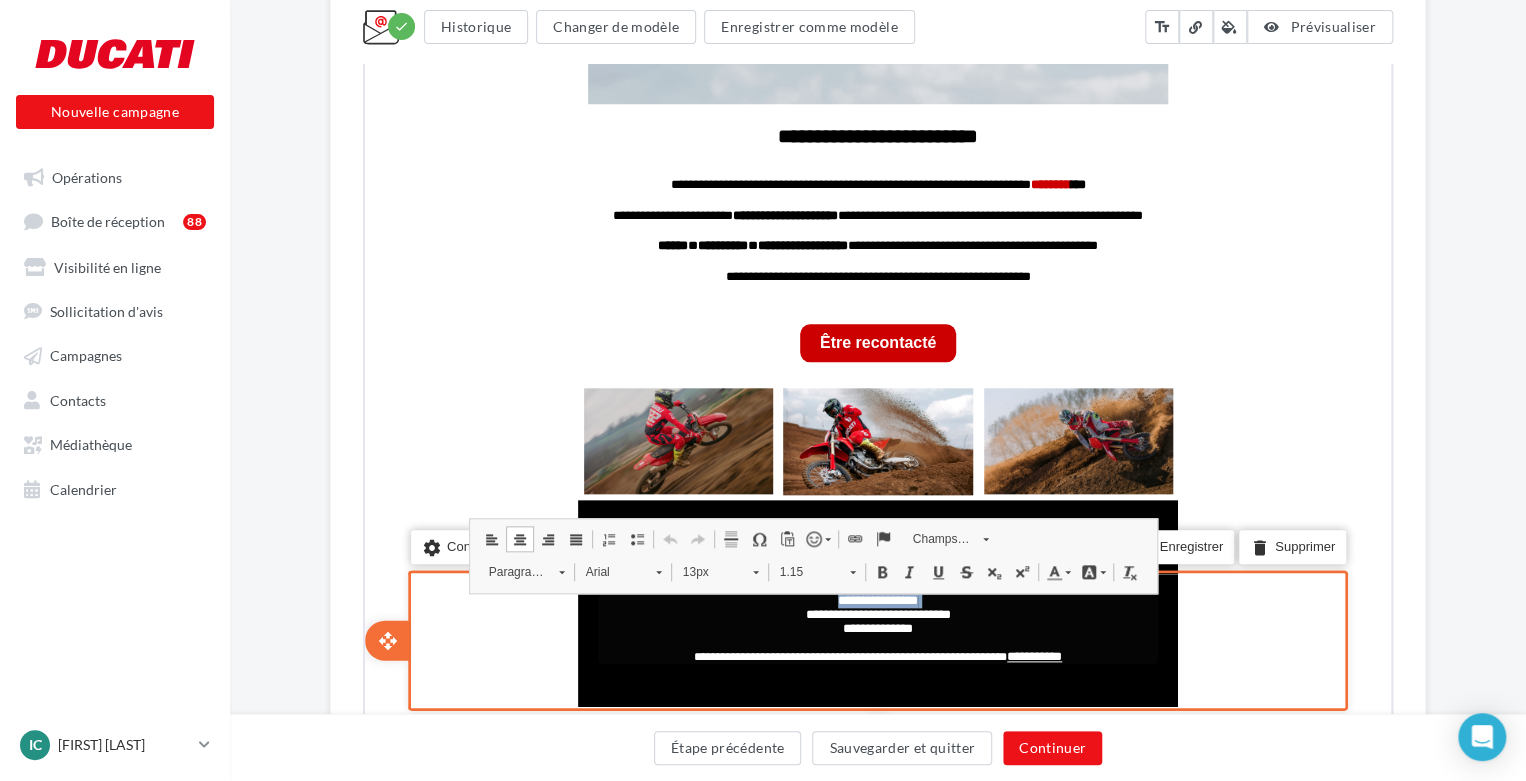 click on "**********" at bounding box center (876, 598) 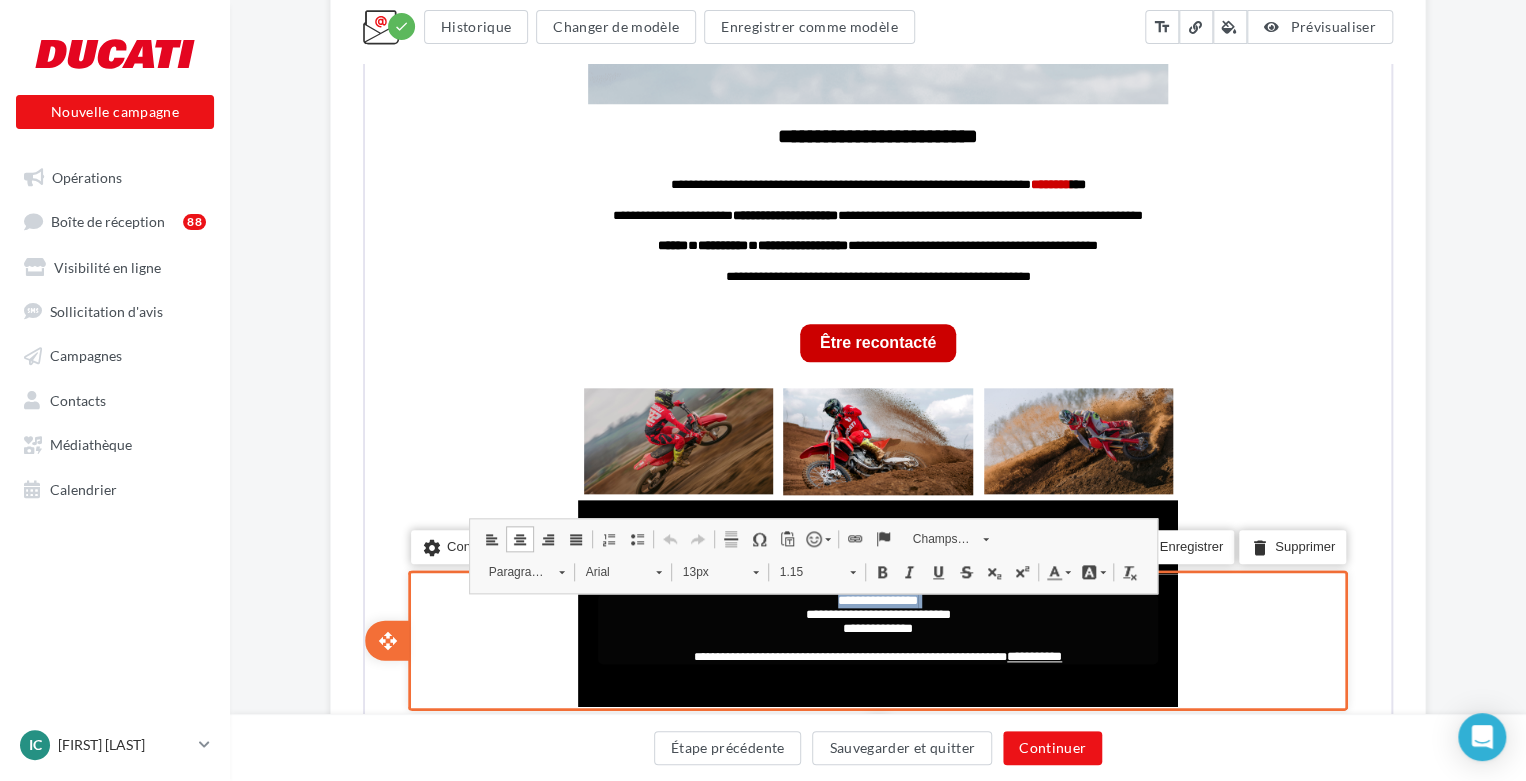 type 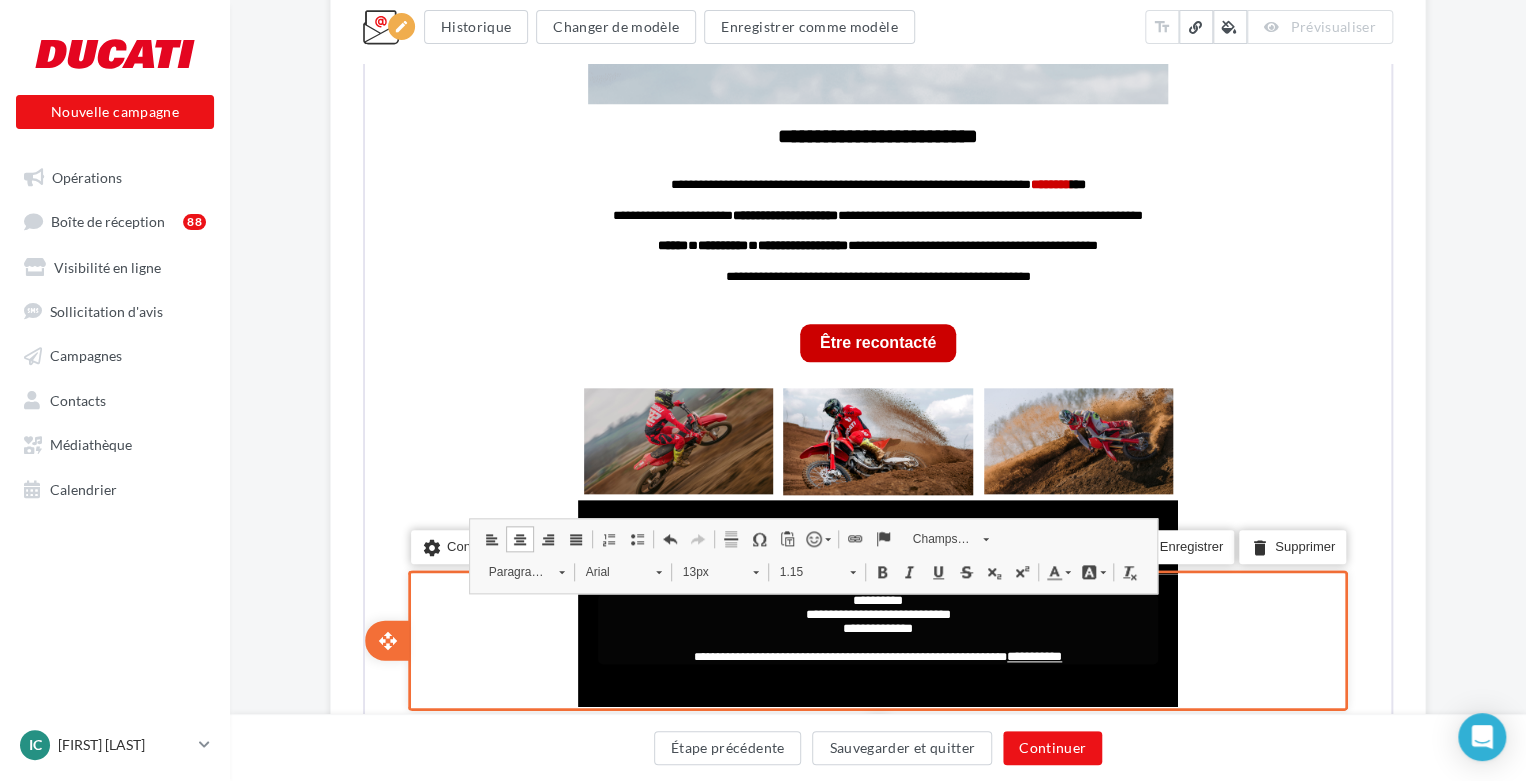 click on "**********" at bounding box center [876, 612] 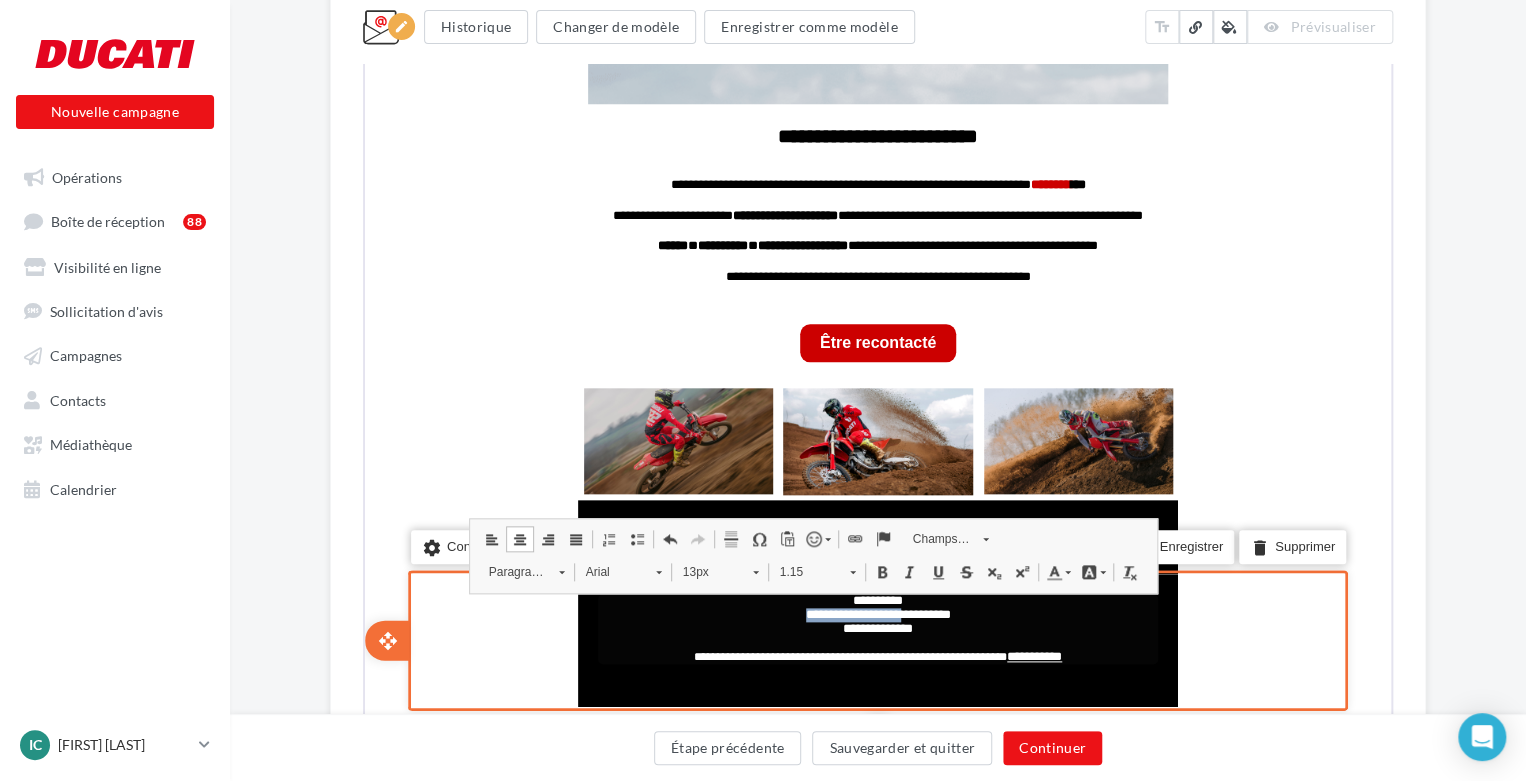 drag, startPoint x: 891, startPoint y: 614, endPoint x: 764, endPoint y: 610, distance: 127.06297 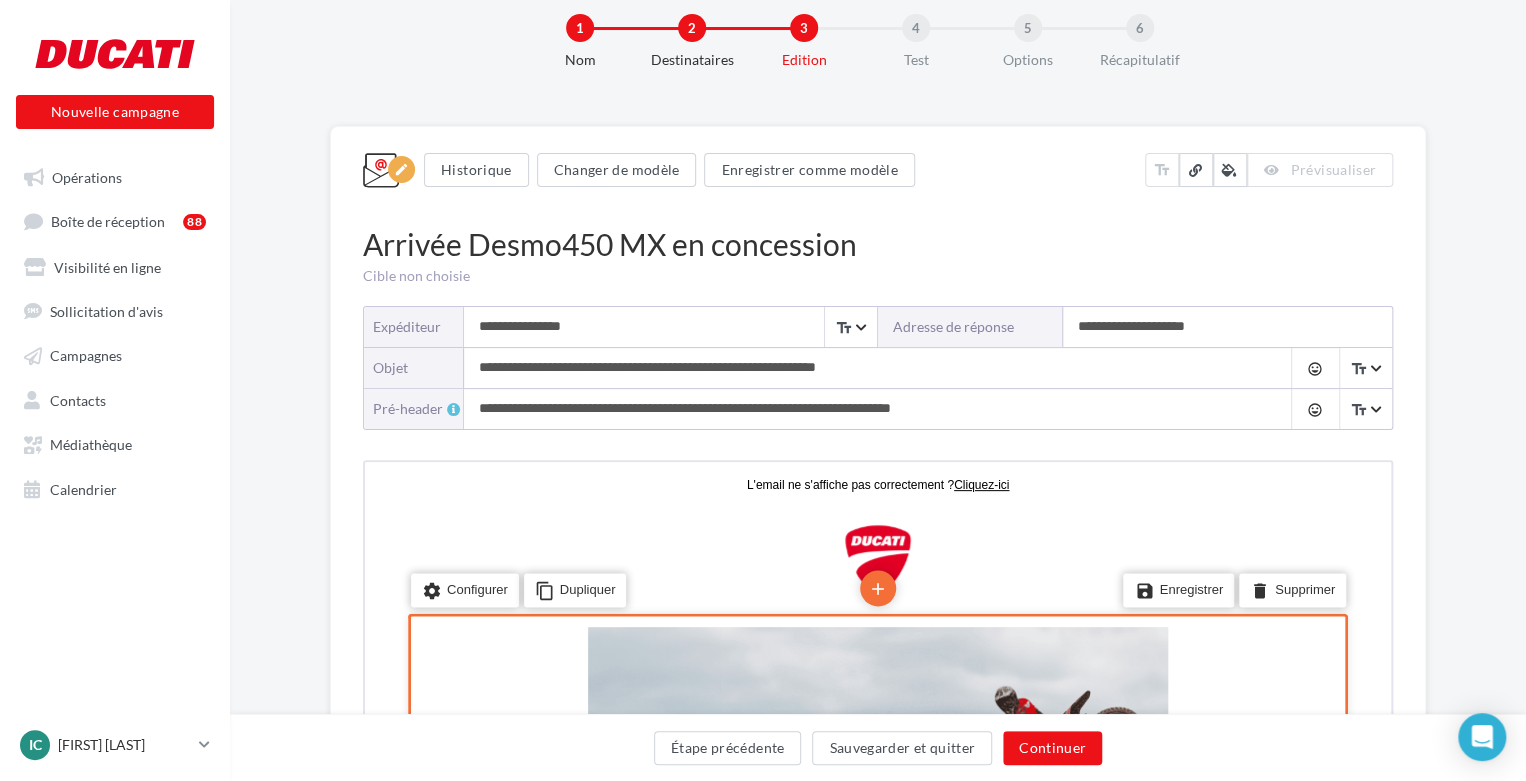 scroll, scrollTop: 702, scrollLeft: 0, axis: vertical 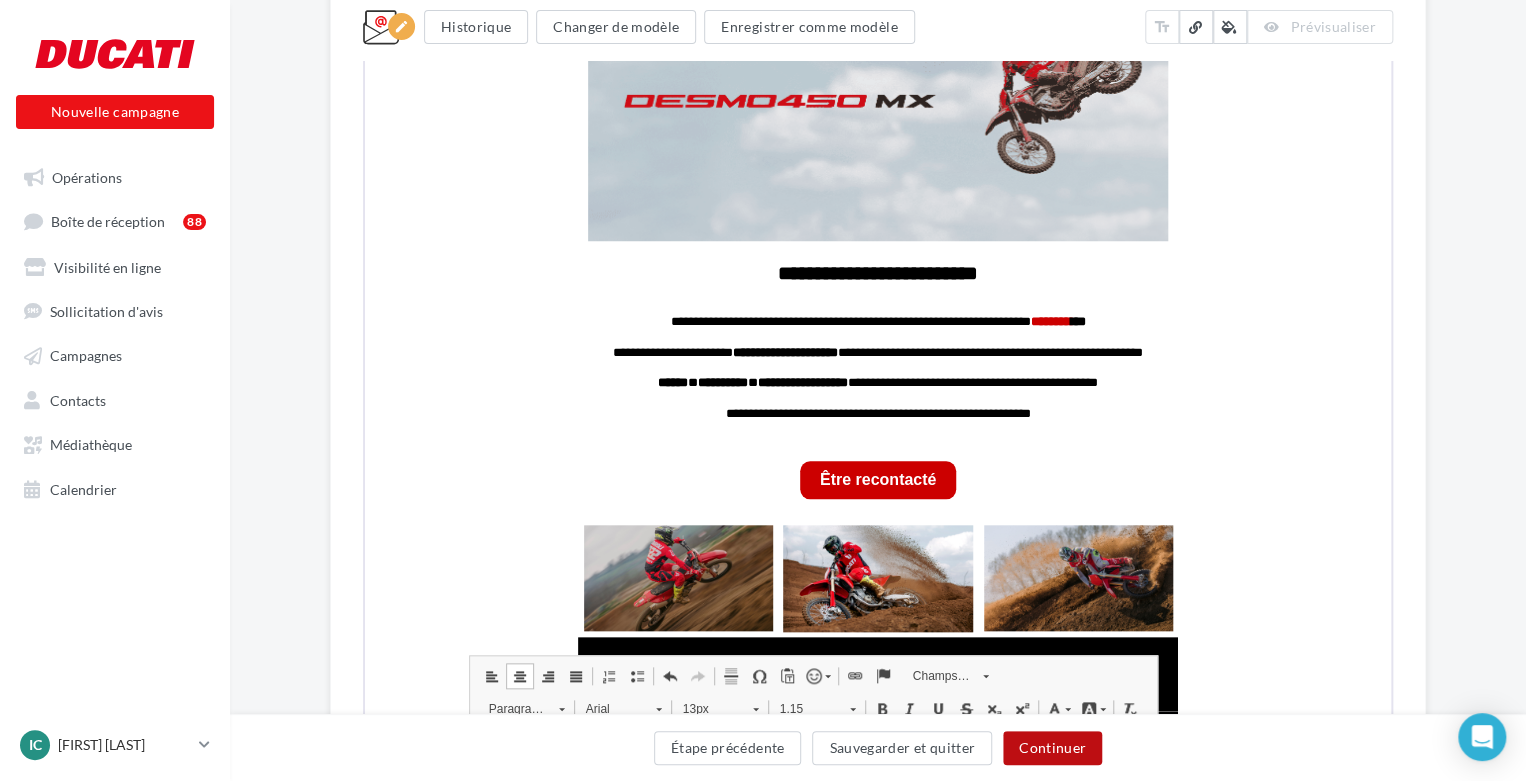click on "Continuer" at bounding box center (1052, 748) 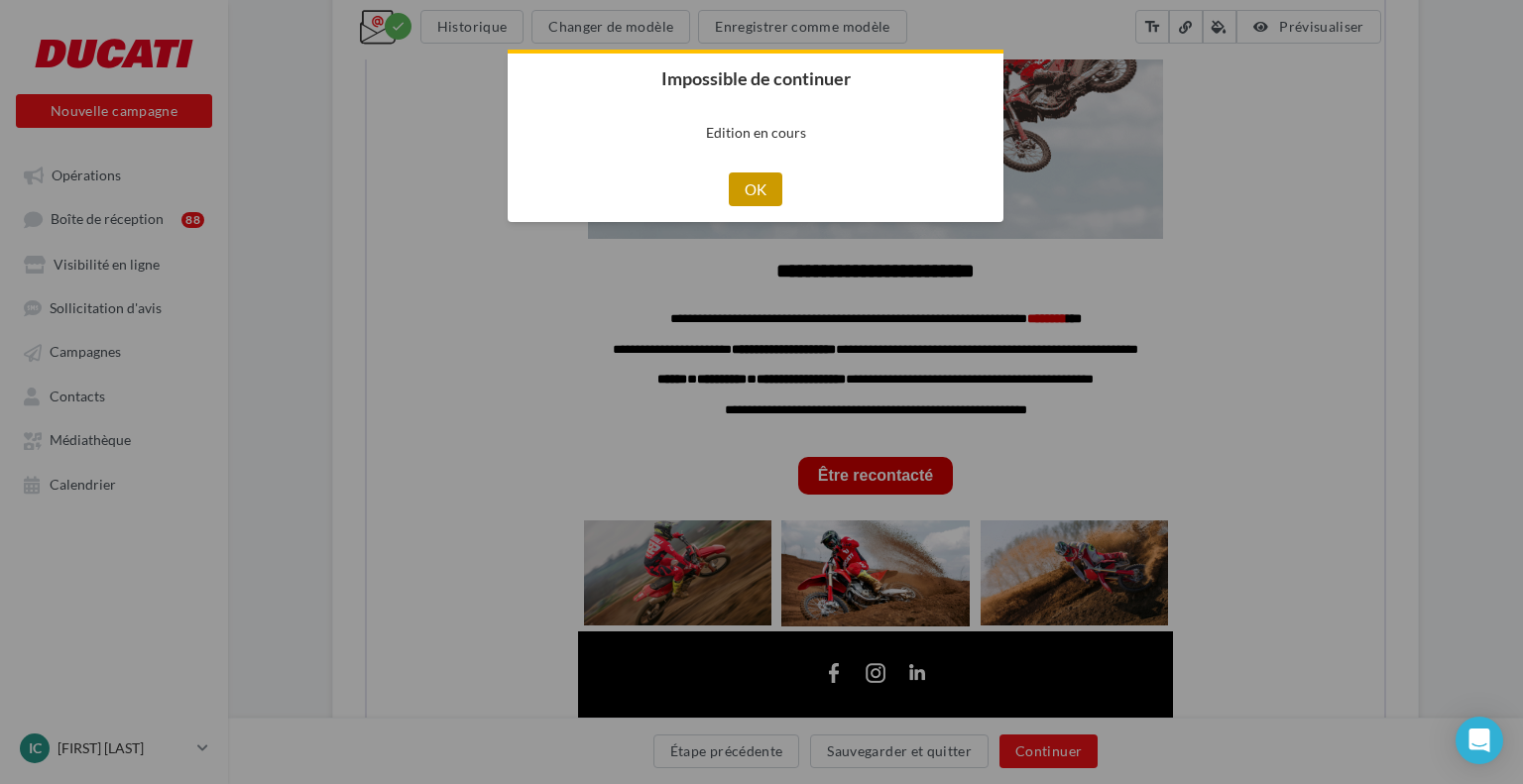 click on "OK" at bounding box center [756, 189] 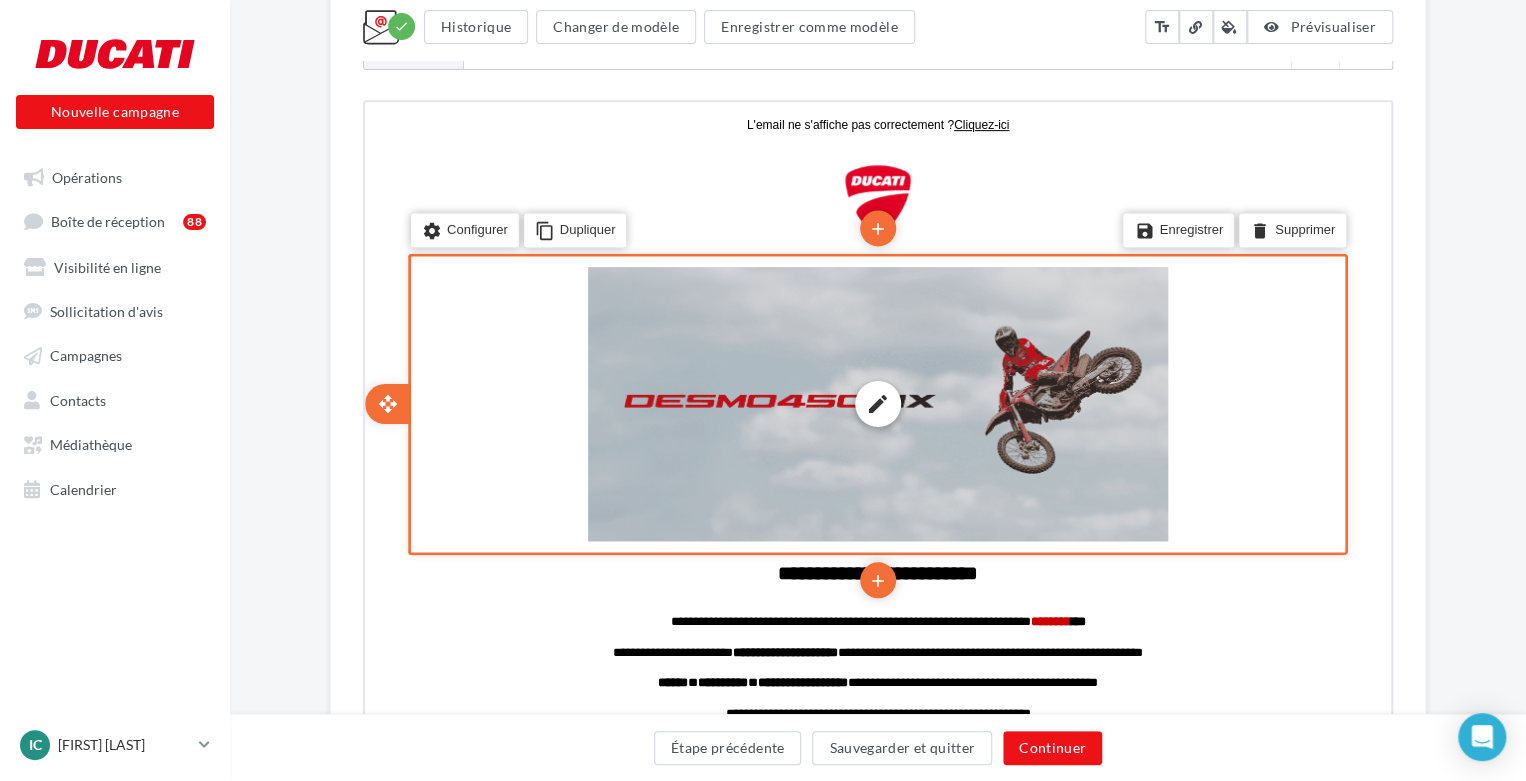 scroll, scrollTop: 2, scrollLeft: 0, axis: vertical 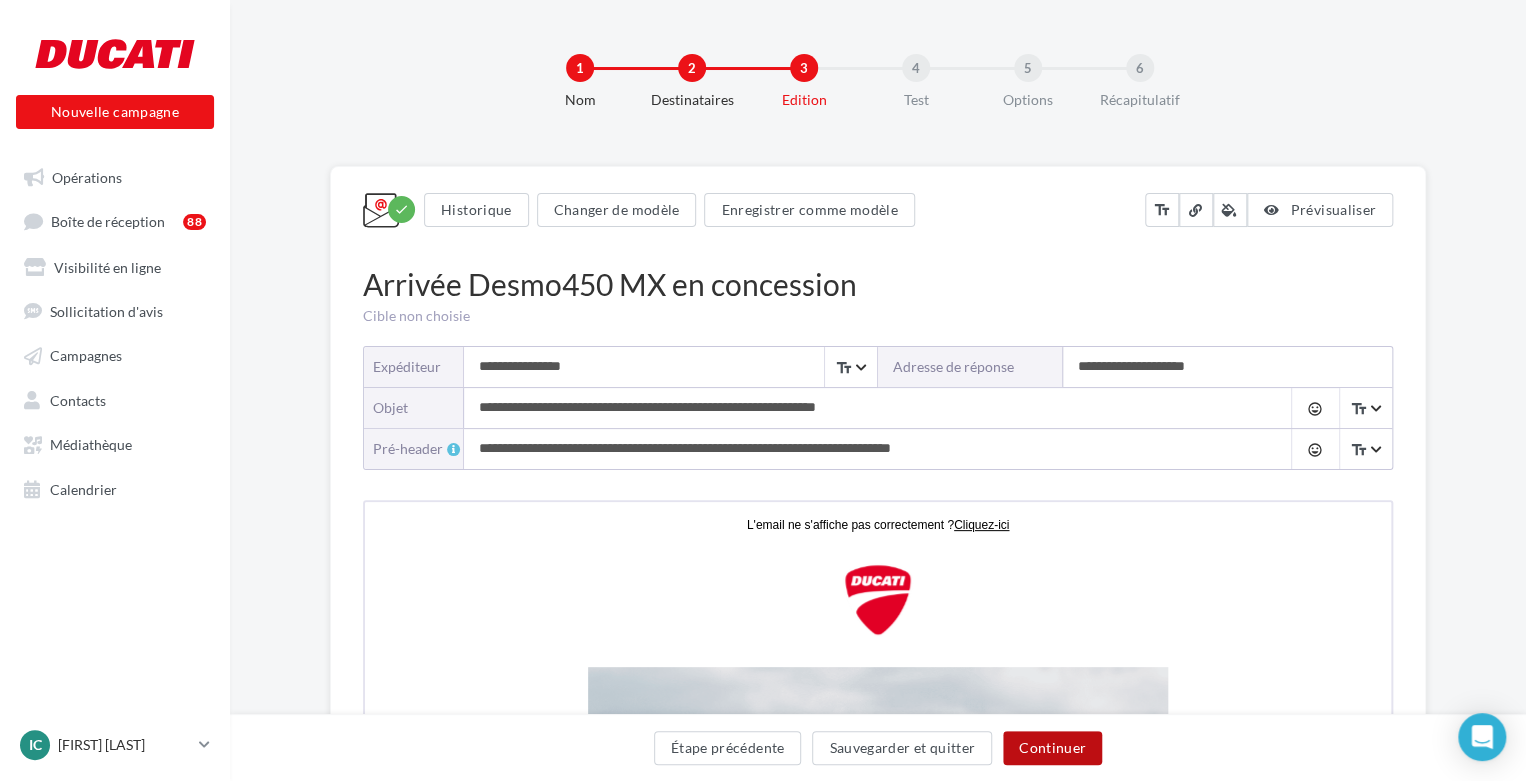 click on "Continuer" at bounding box center [1052, 748] 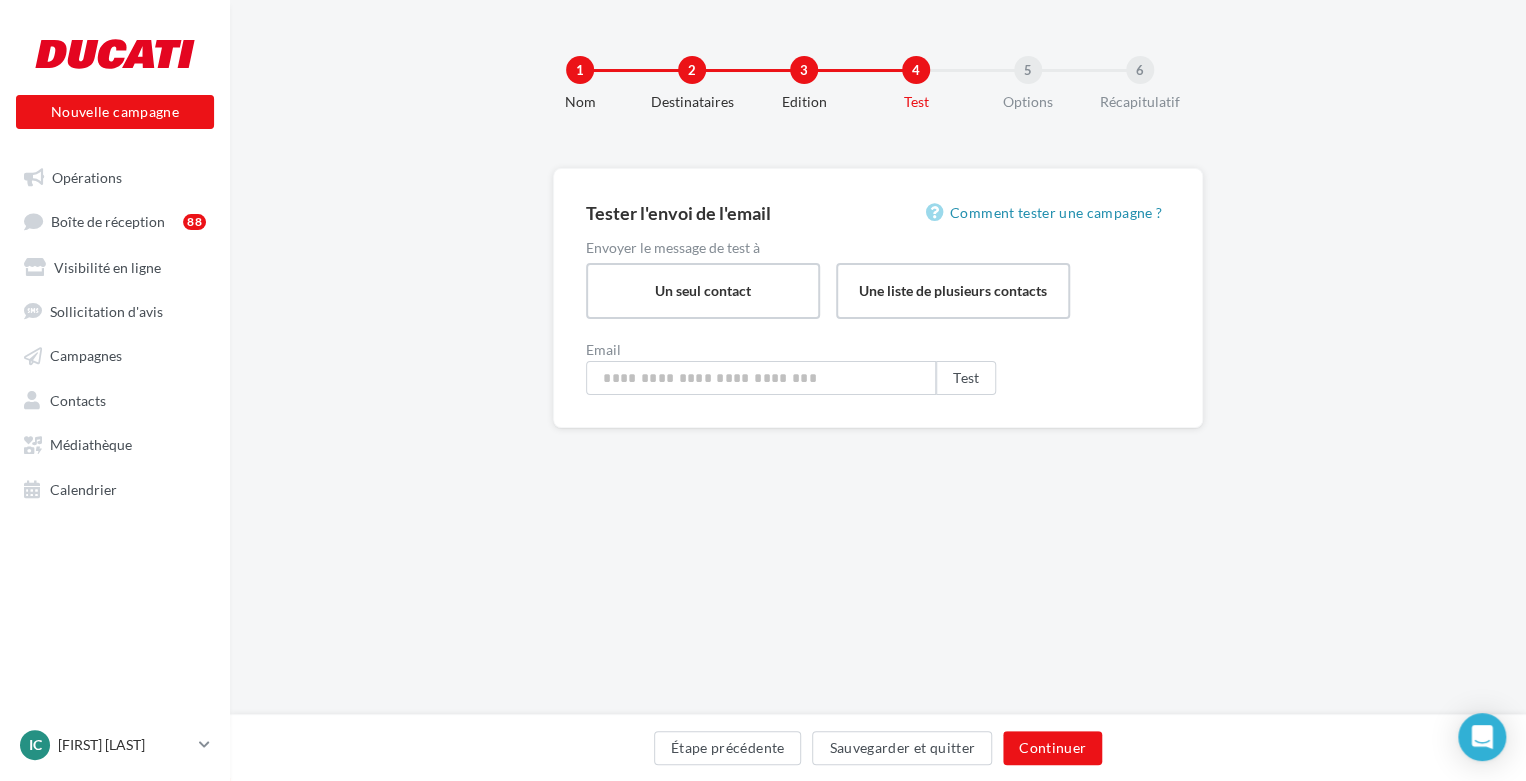 type on "**********" 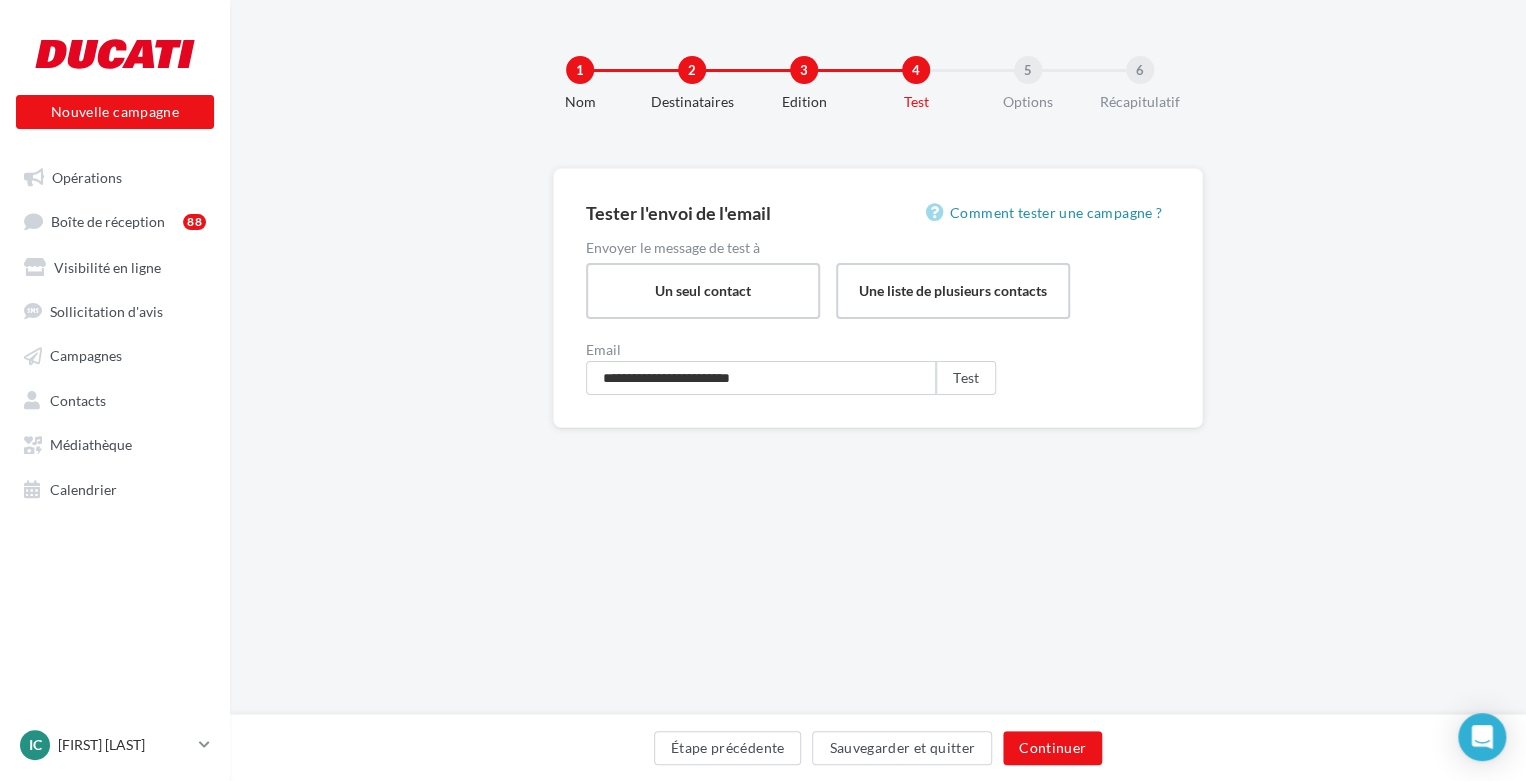 scroll, scrollTop: 0, scrollLeft: 0, axis: both 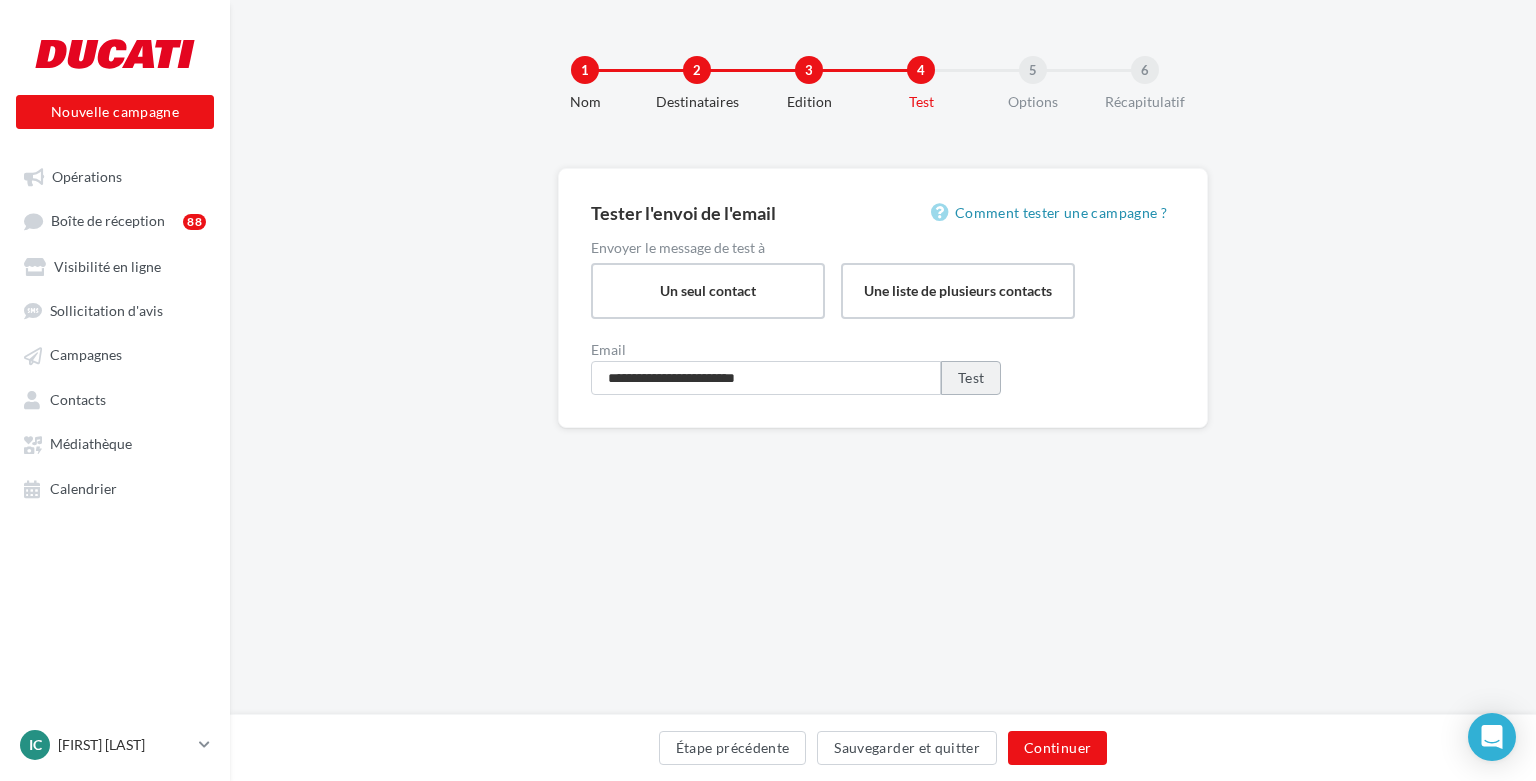 click on "Test" at bounding box center (971, 378) 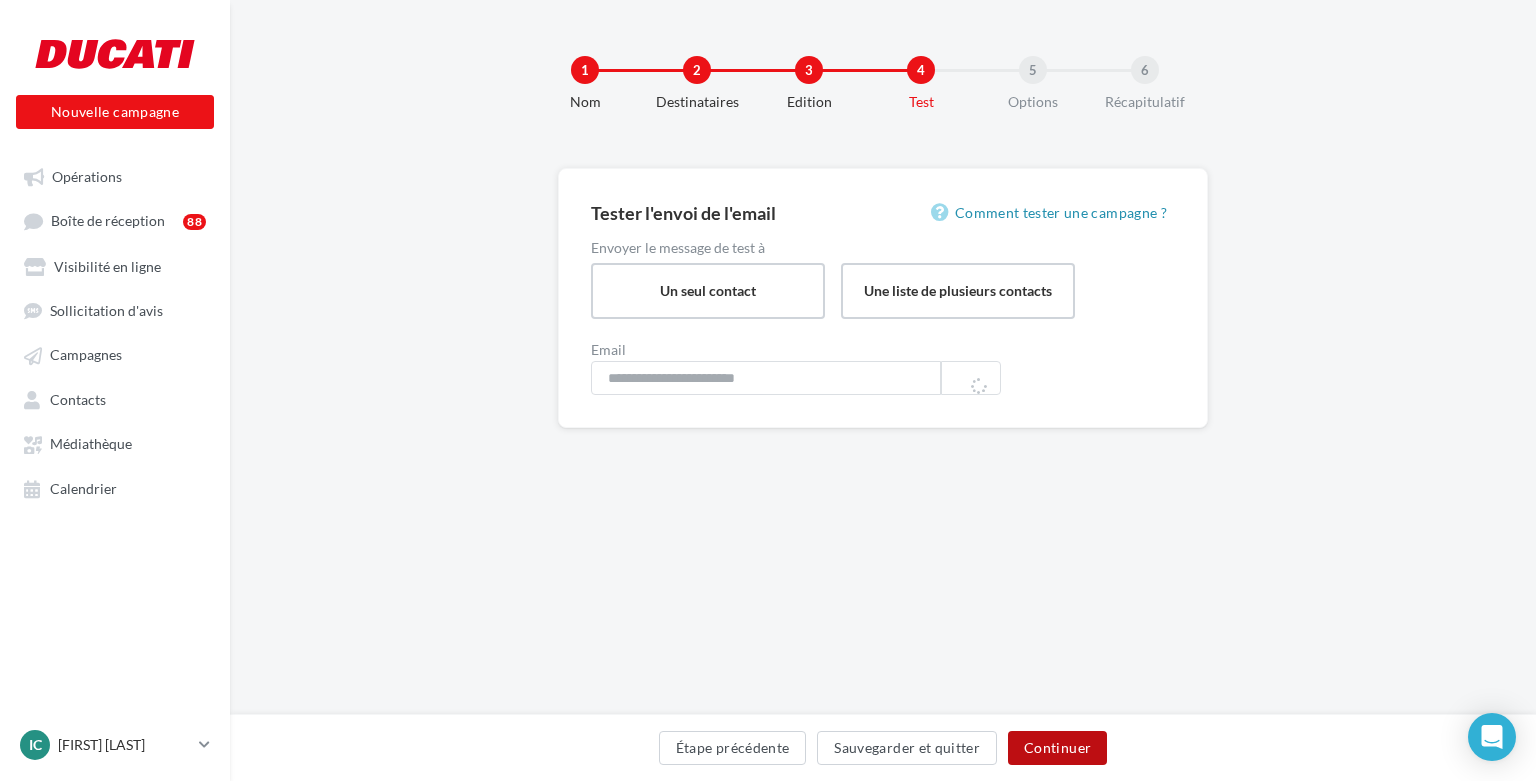 click on "Continuer" at bounding box center (1057, 748) 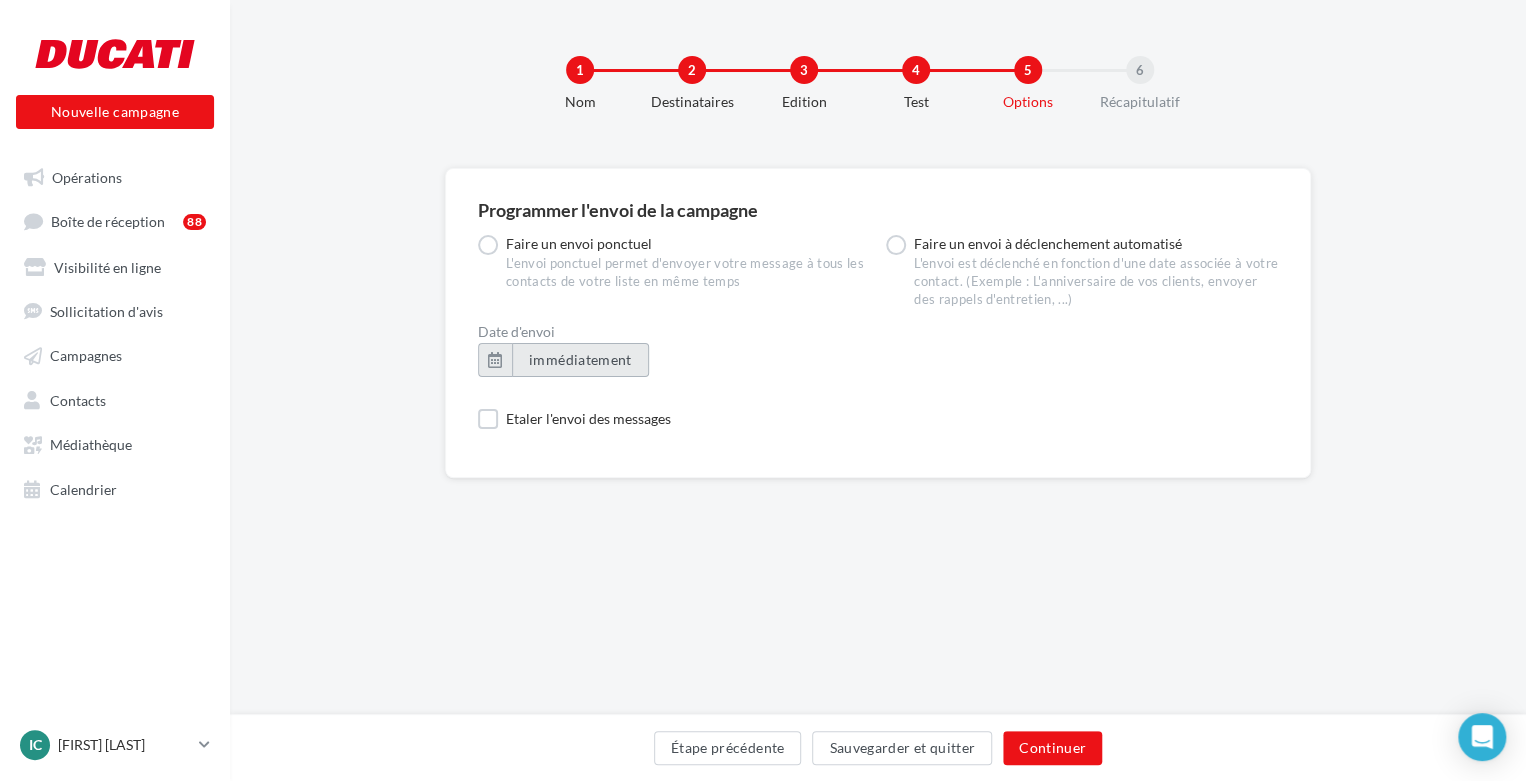 click on "immédiatement" at bounding box center (580, 360) 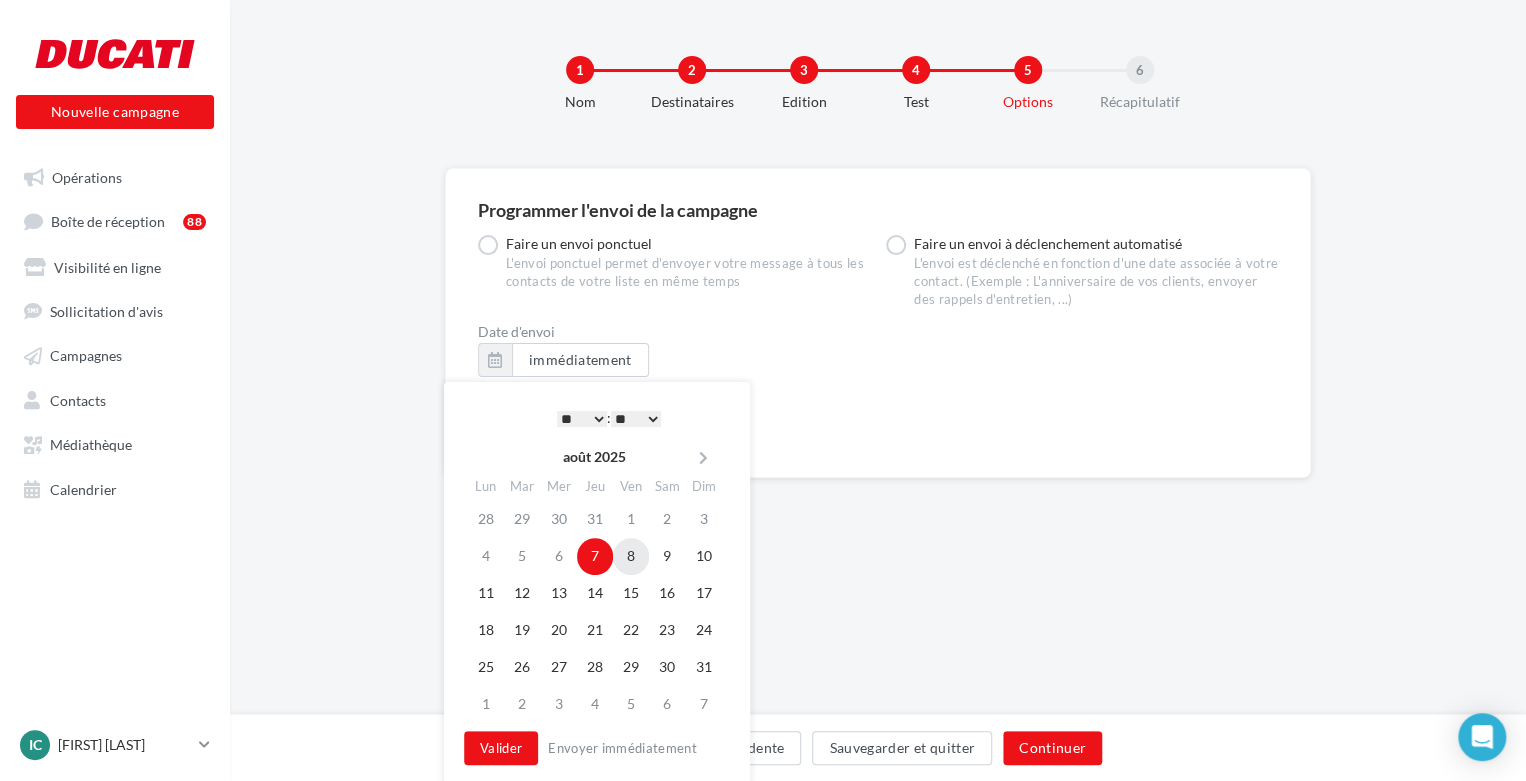 click on "8" at bounding box center [631, 556] 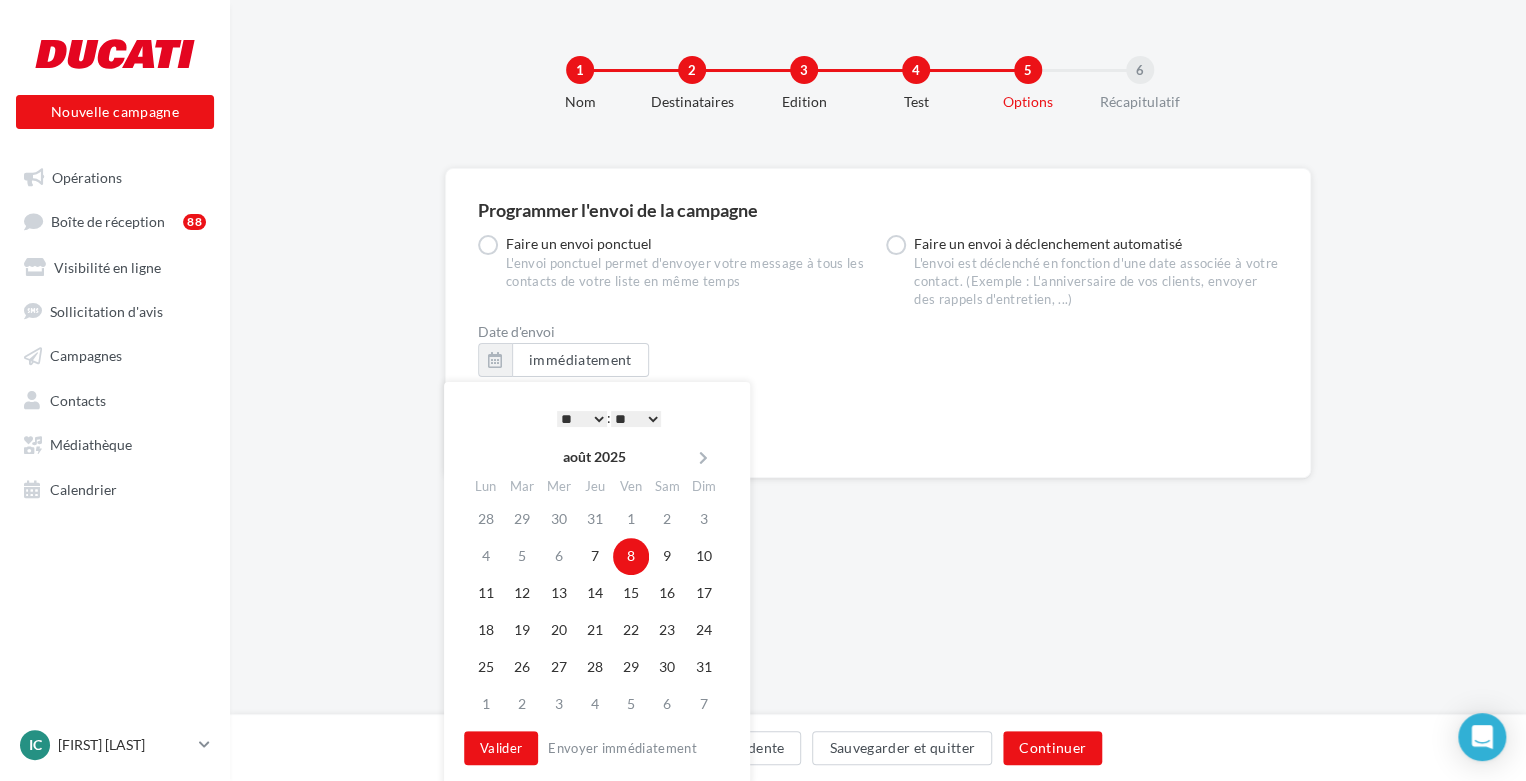 click on "Programmer l'envoi de la campagne Faire un envoi ponctuel L'envoi ponctuel permet d'envoyer votre message à tous les contacts de votre liste en même temps Faire un envoi à déclenchement automatisé L'envoi est déclenché en fonction d'une date associée à votre contact. (Exemple : L'anniversaire de vos clients, envoyer des rappels d'entretien, ...) Envoyer le message par rapport à la date du champ Sélectionner un champ   Date de naissance       Aucun champ ne correspond à votre recherche Le format de la date dans le champ de votre contact doit être soit jj/mm/aaaa ou jj/mm Récurrence Une seule fois Le message sera envoyé uniquement à la date du champ sélectionné. Une fois par an Le message sera envoyé chaque année, en prenant en compte le jour et le mois de la date sélectionnée. Une fois par mois Le message sera envoyé chaque mois, en prenant en compte le jour de la date du champ sélectionné. Envoi du message Envoyer le message * jours   après       la date choisie à partir de   12:00" at bounding box center [878, 505] 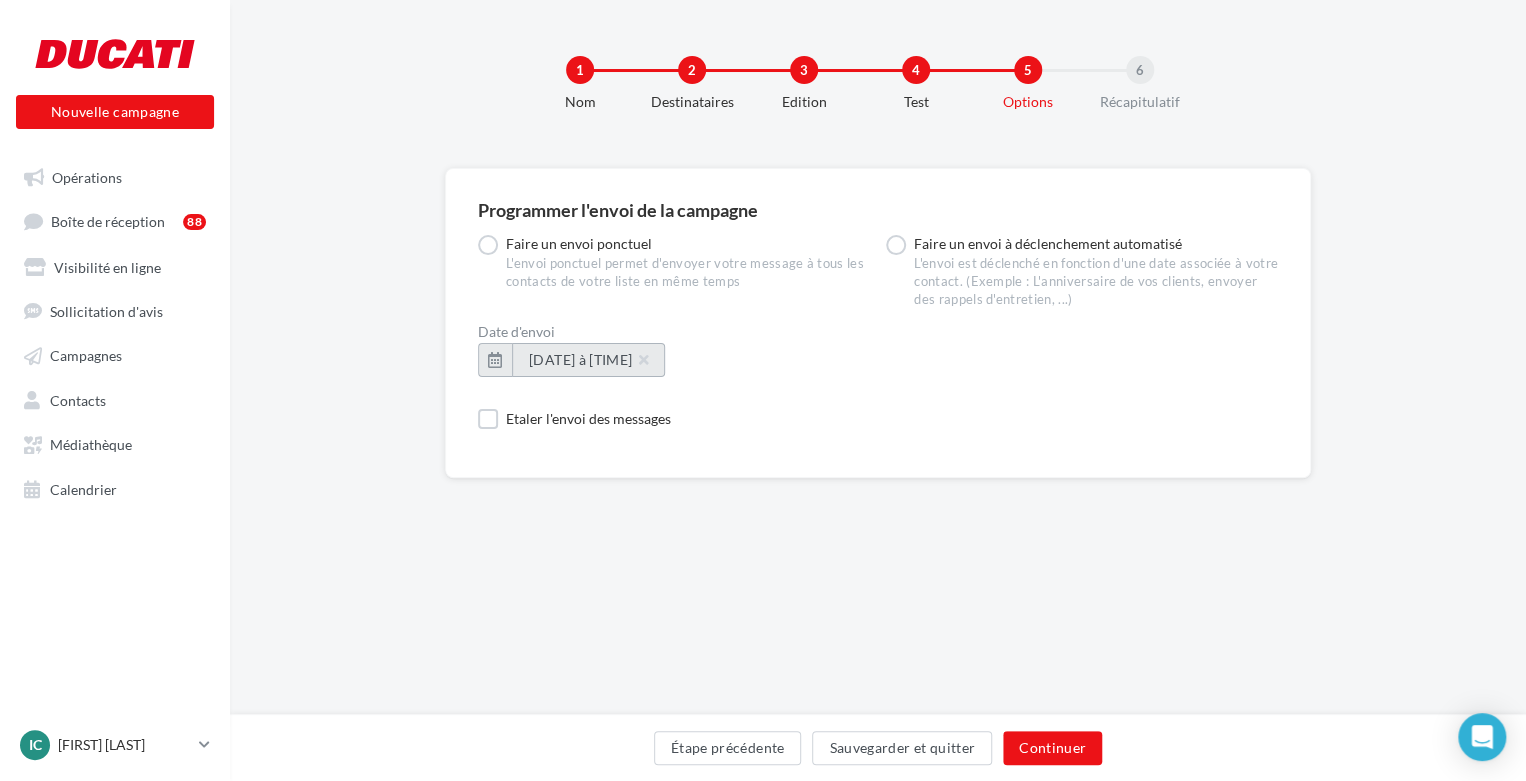 click on "08/08/2025 à 17:00" at bounding box center (588, 359) 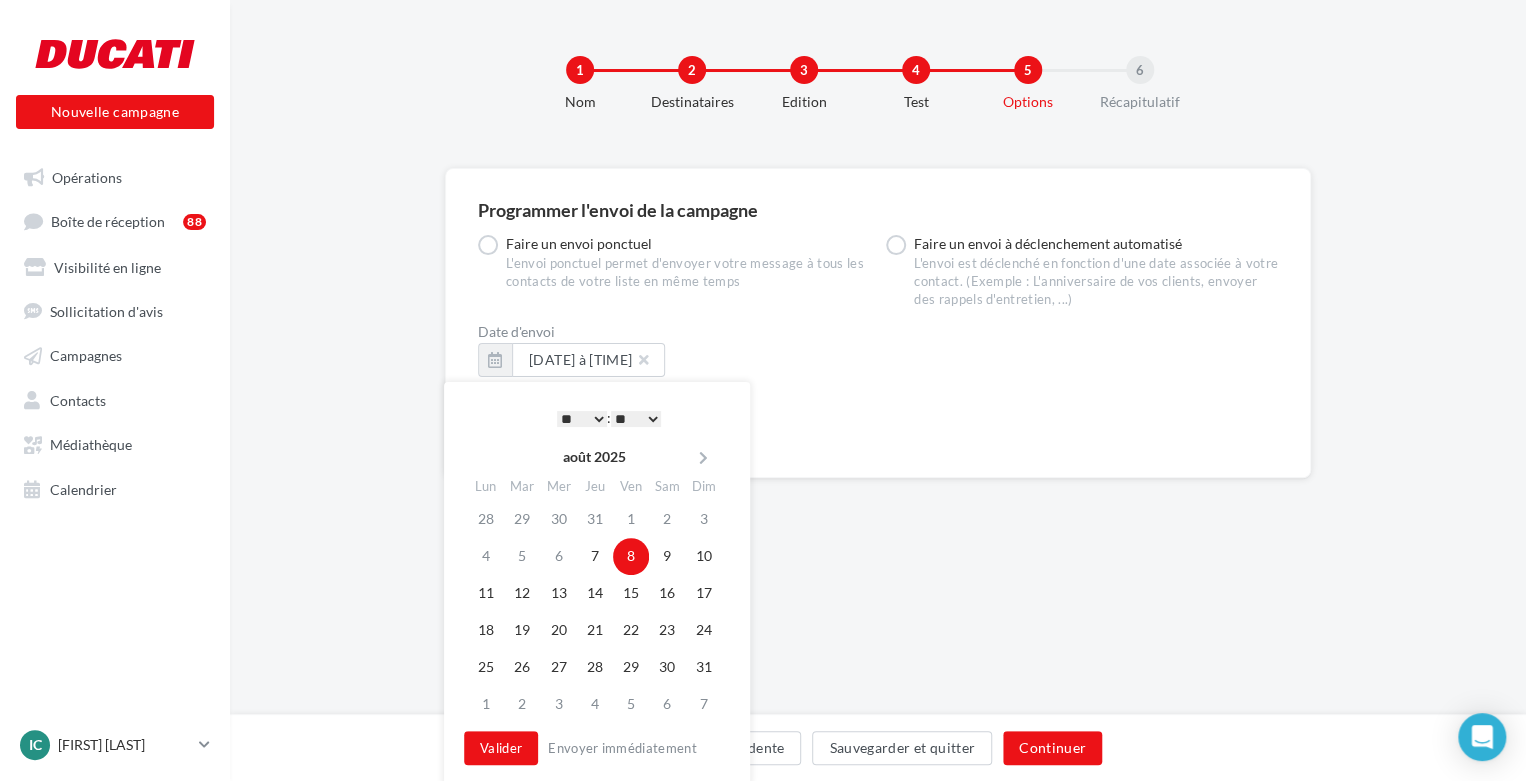 click on "* * * * * * * * * * ** ** ** ** ** ** ** ** ** ** ** ** ** **" at bounding box center [582, 419] 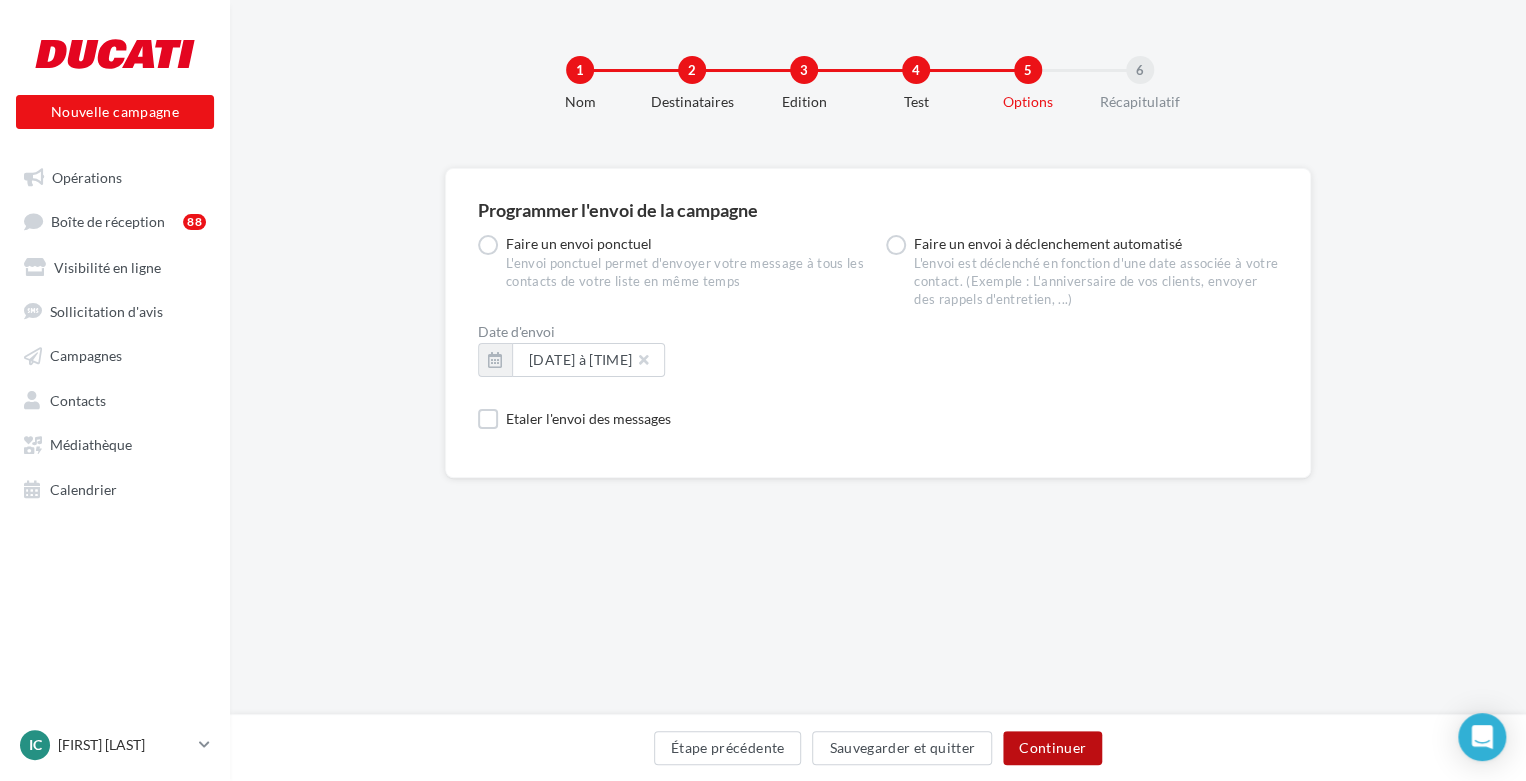 click on "Continuer" at bounding box center [1052, 748] 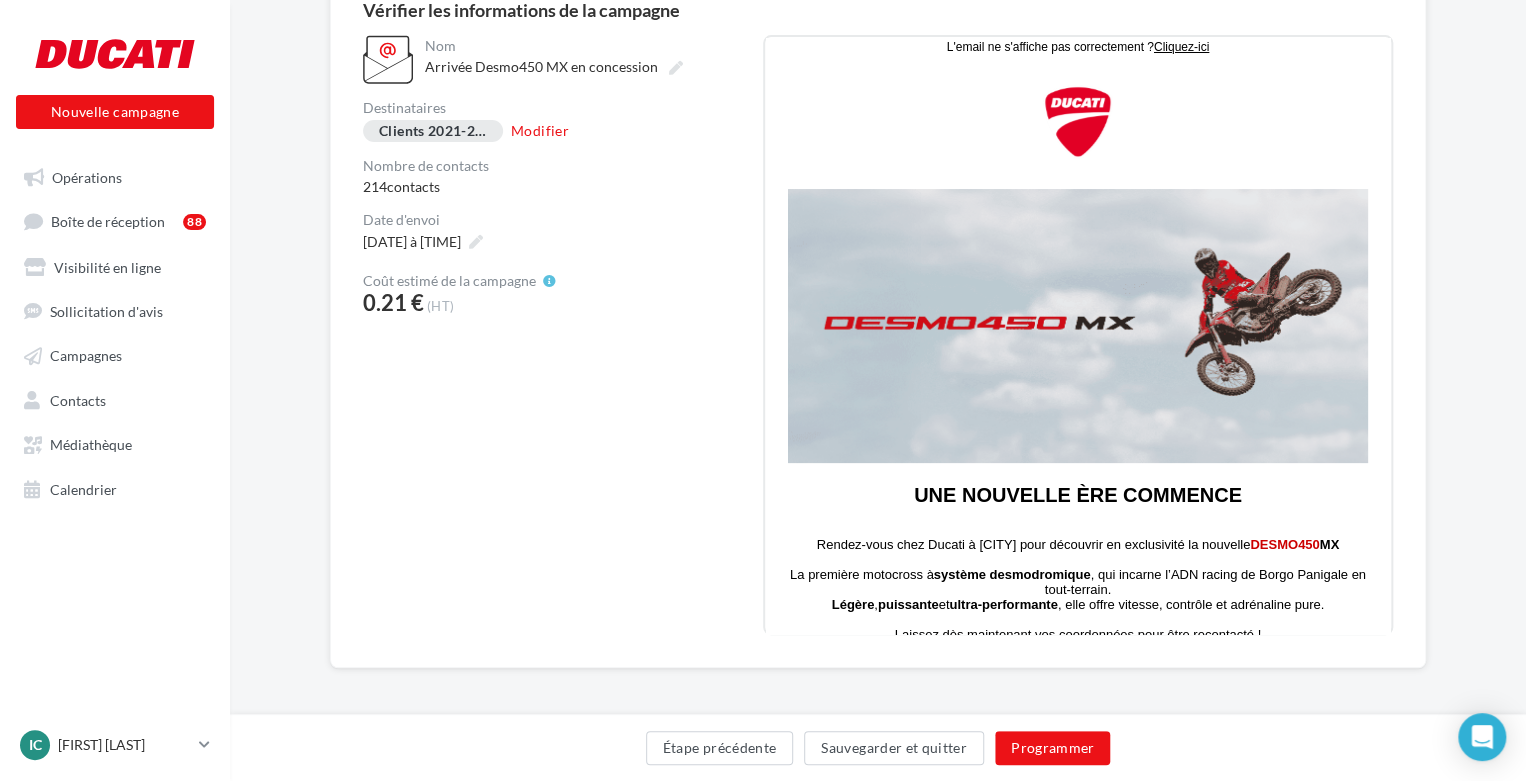 scroll, scrollTop: 0, scrollLeft: 0, axis: both 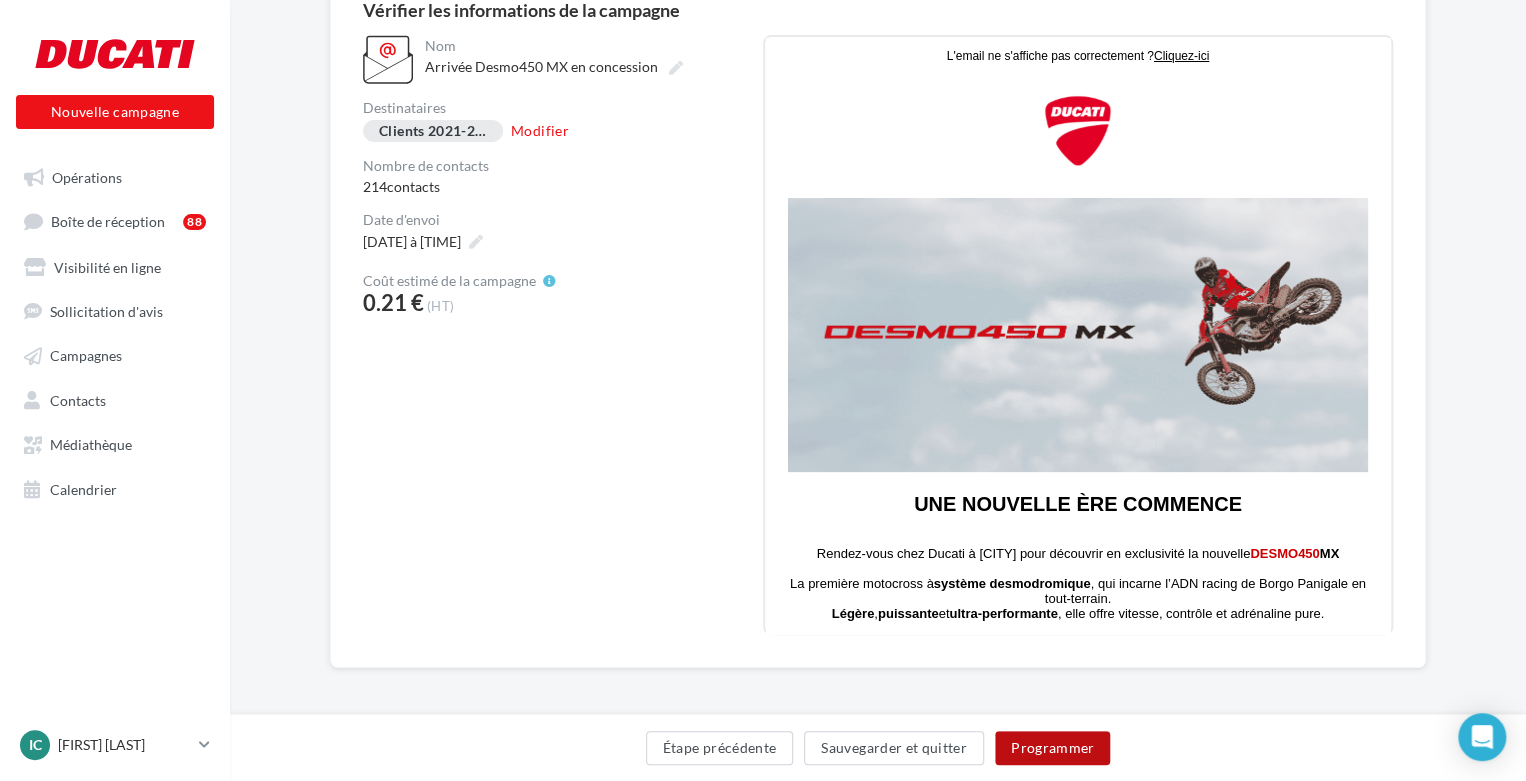 click on "Programmer" at bounding box center [1053, 748] 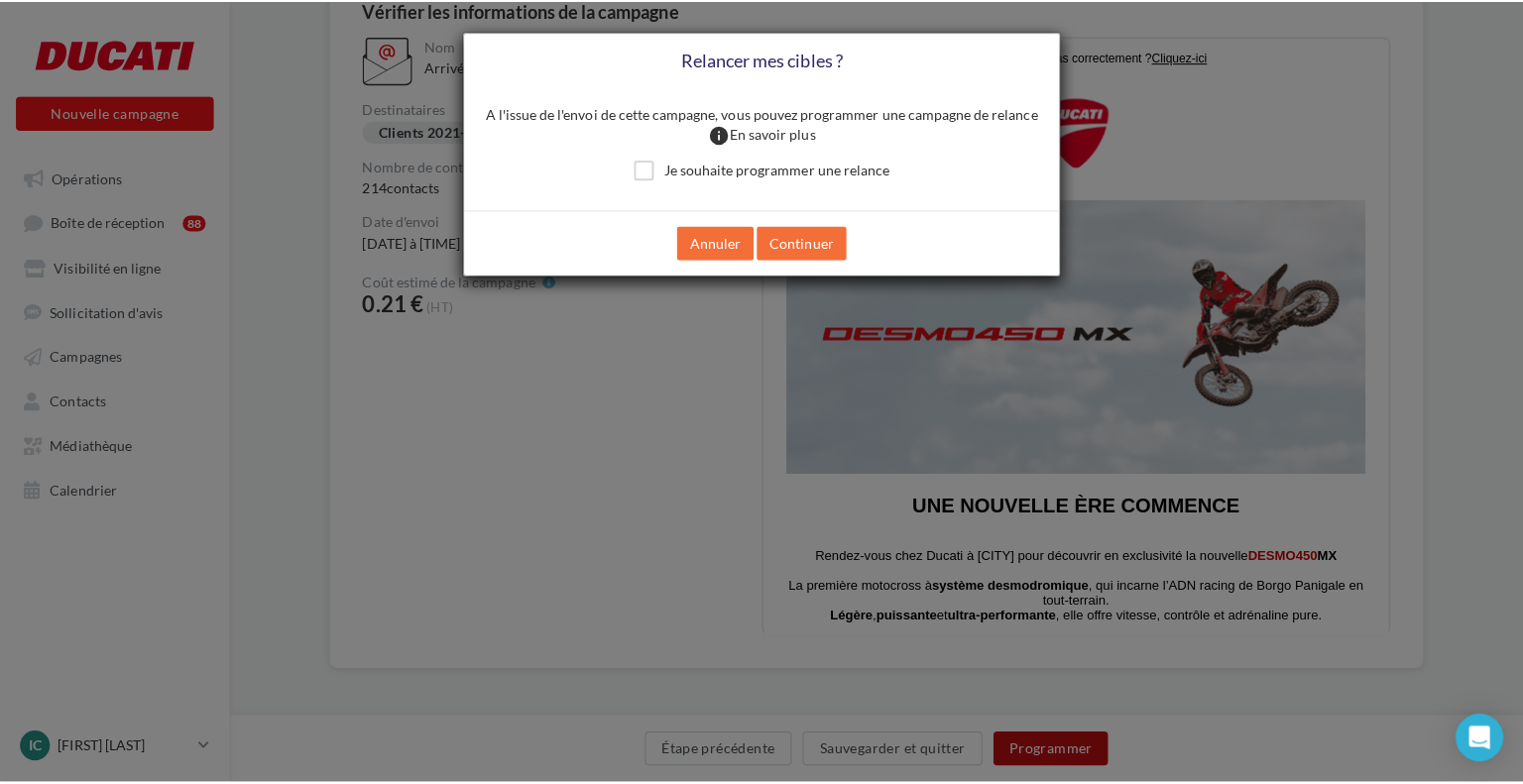 scroll, scrollTop: 192, scrollLeft: 0, axis: vertical 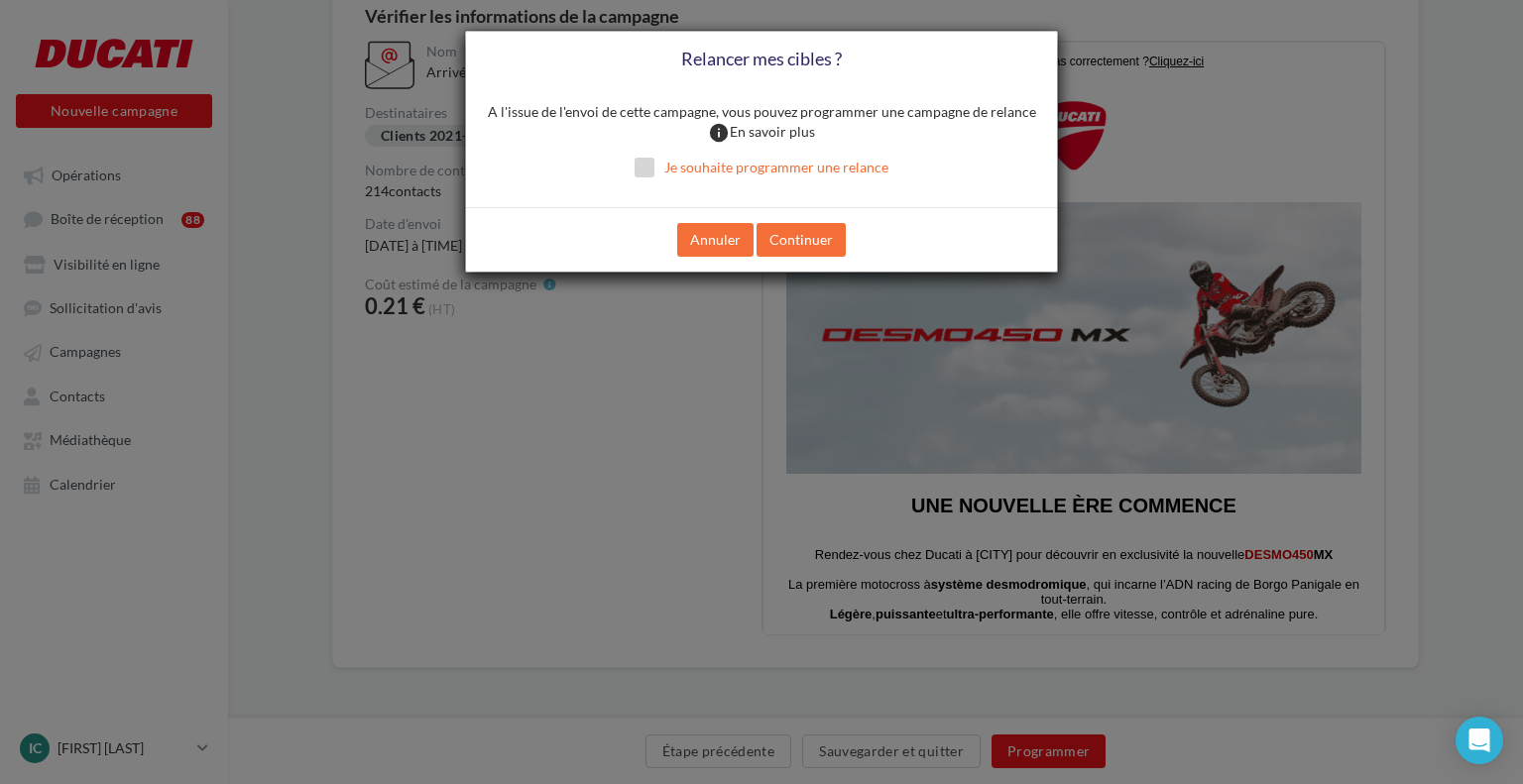 click on "Je souhaite programmer une relance" at bounding box center [762, 168] 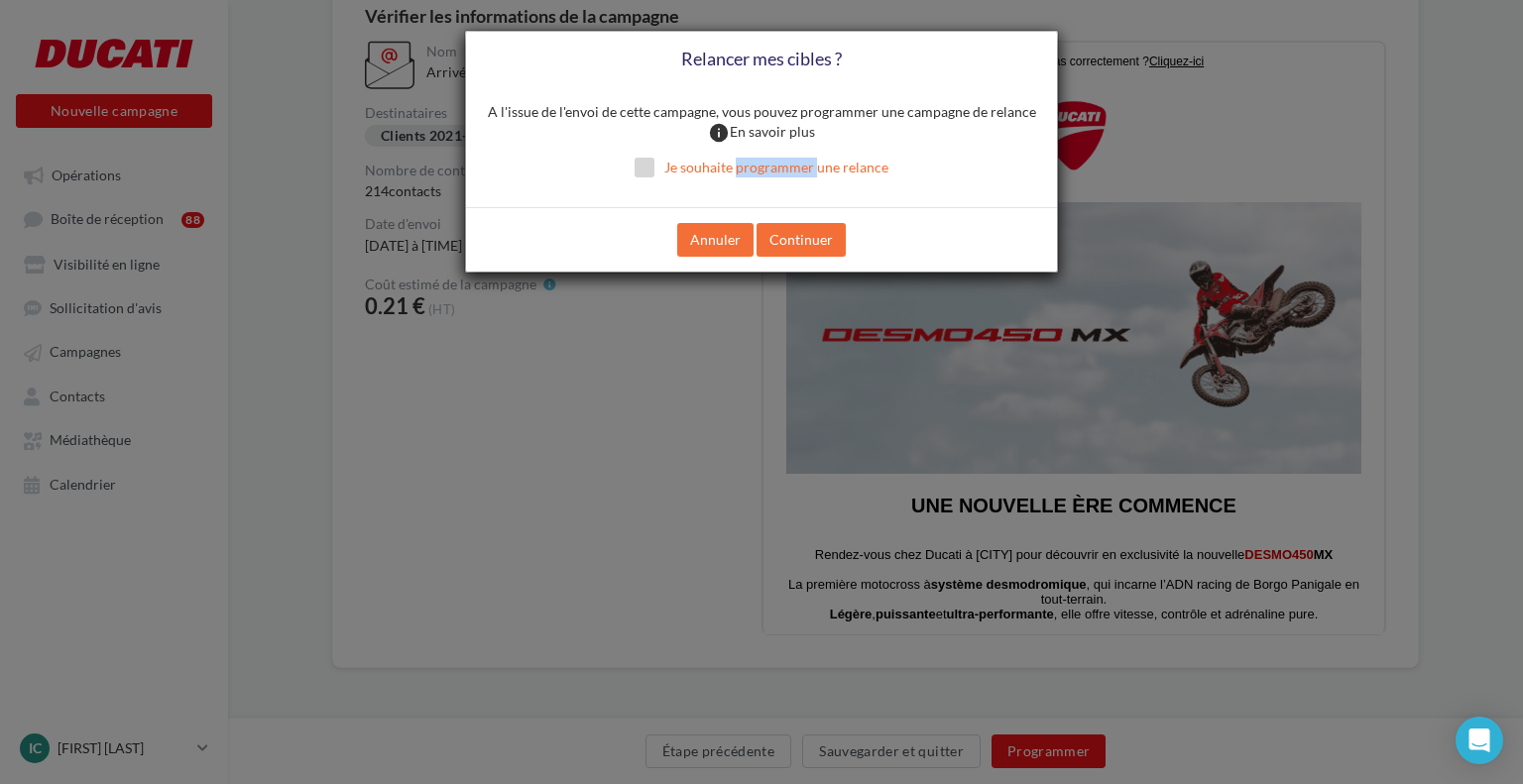 click on "Je souhaite programmer une relance" at bounding box center (762, 168) 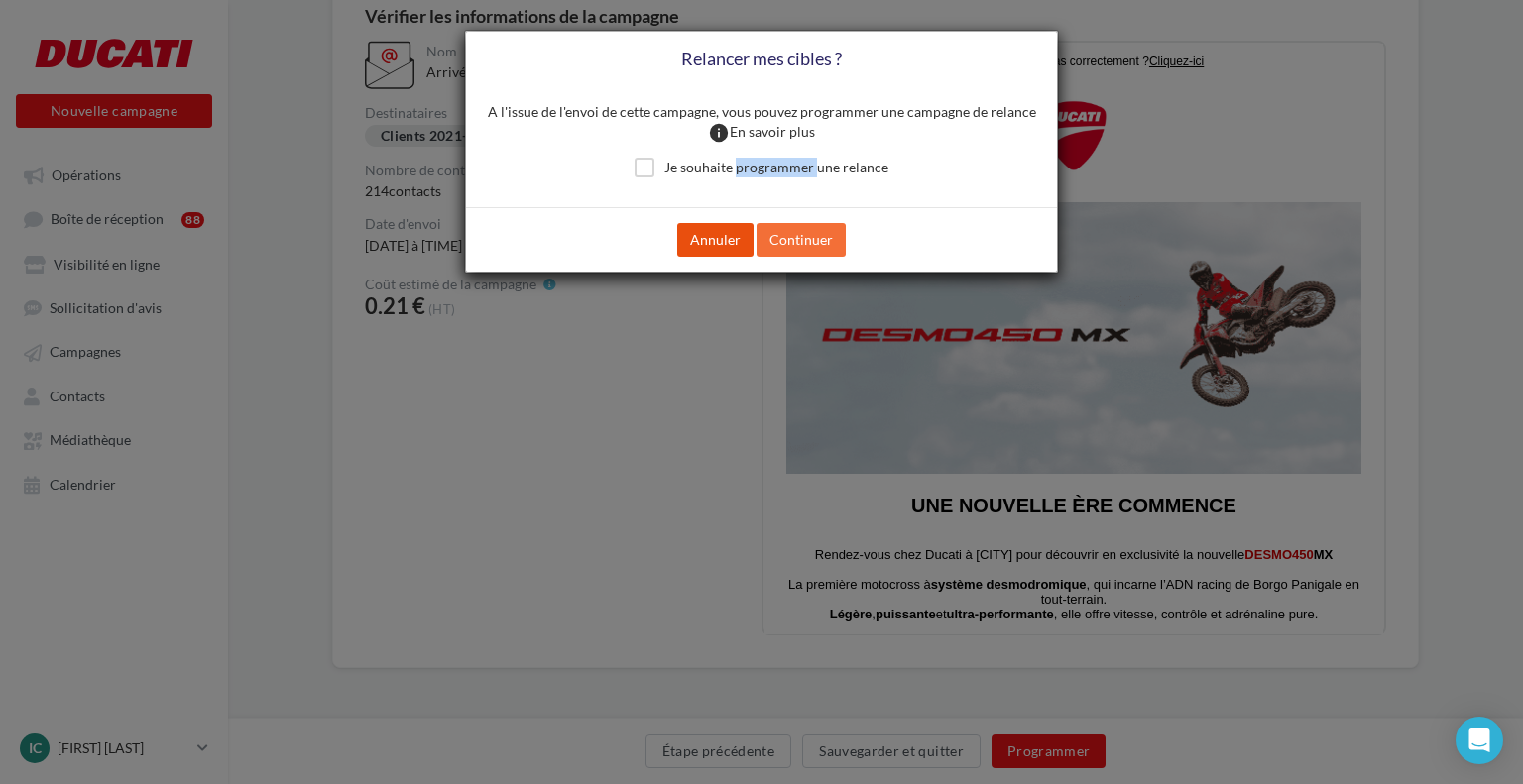 click on "Annuler" at bounding box center (715, 240) 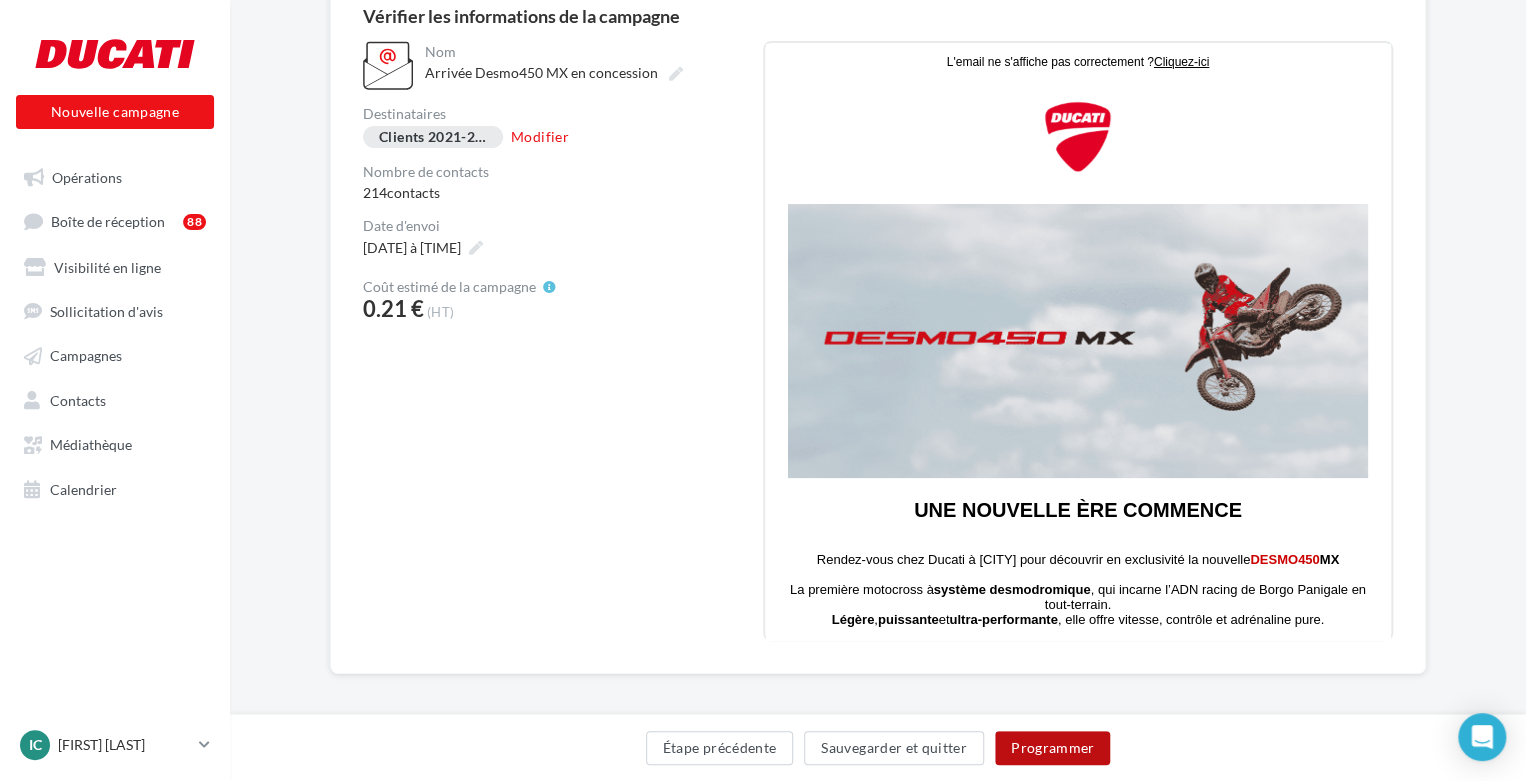 click on "Programmer" at bounding box center (1053, 748) 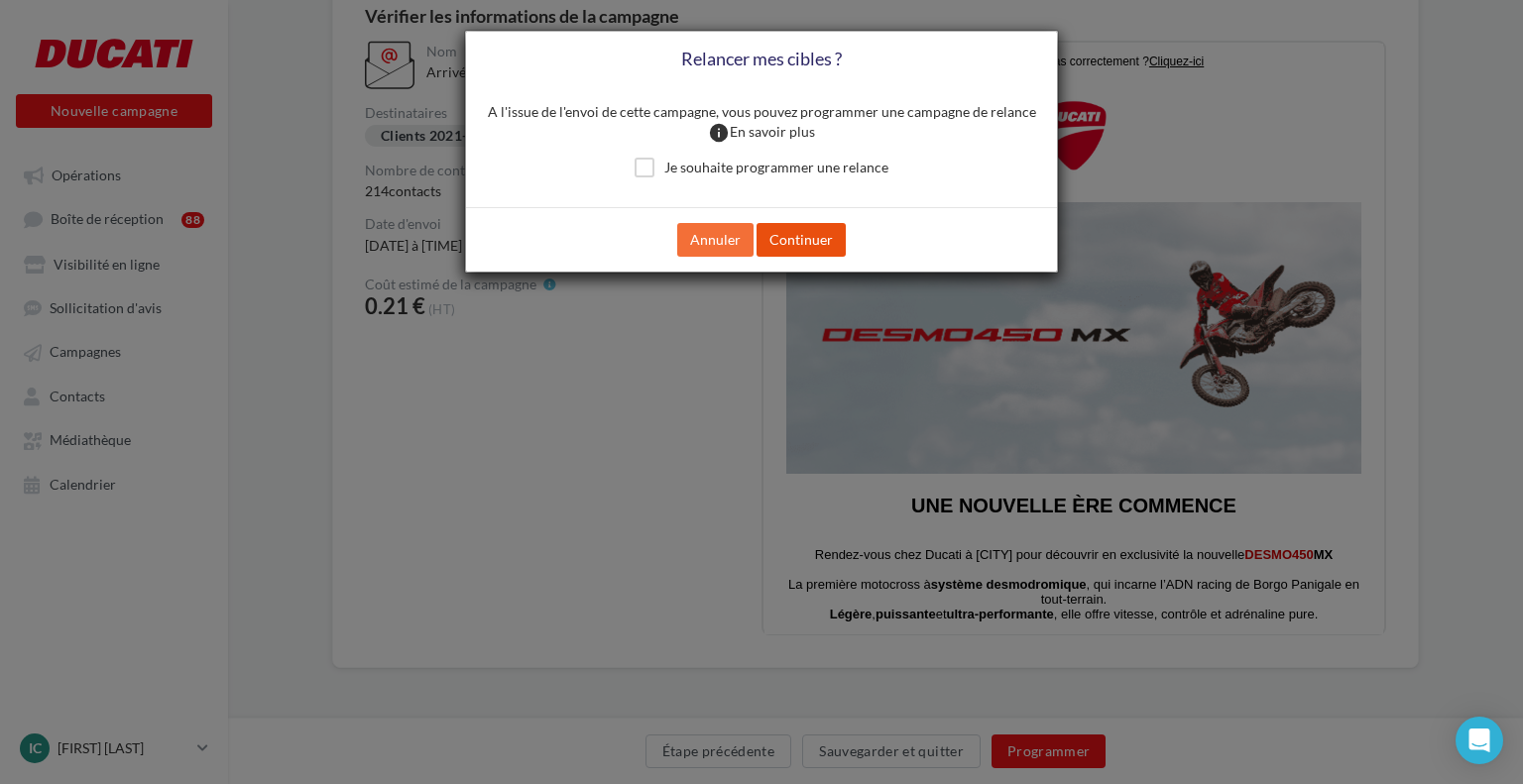 click on "Continuer" at bounding box center (801, 240) 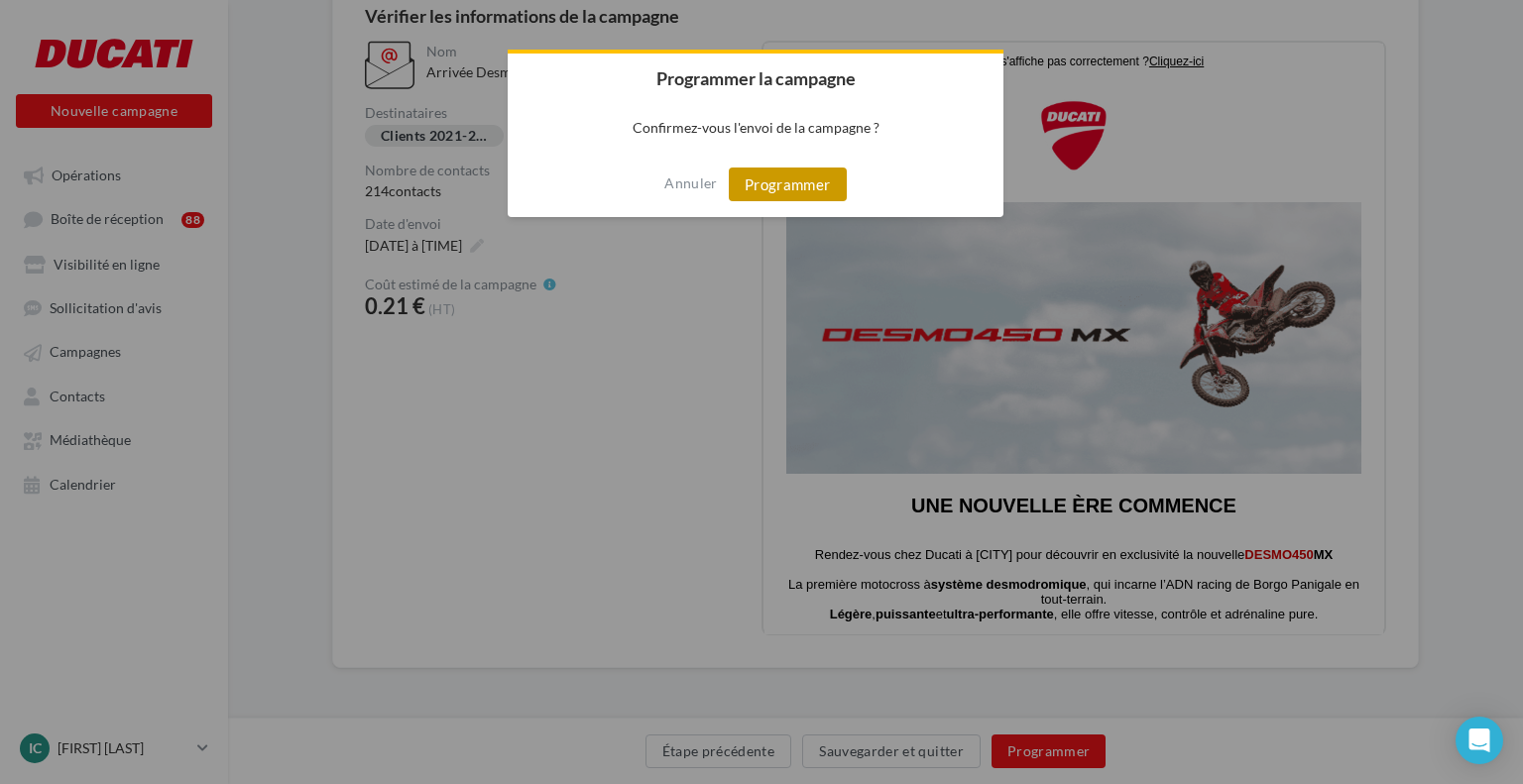 click on "Programmer" at bounding box center [787, 184] 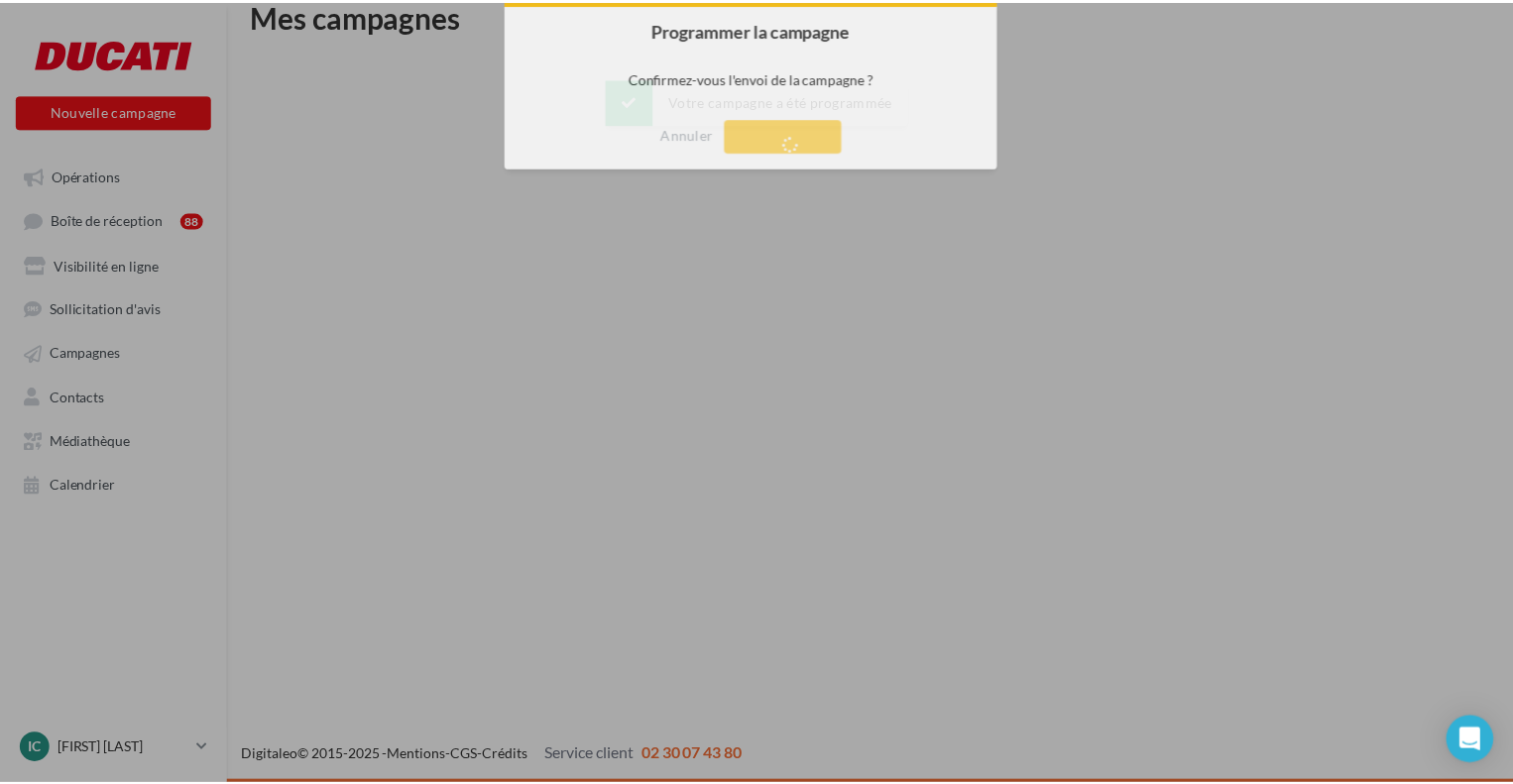 scroll, scrollTop: 32, scrollLeft: 0, axis: vertical 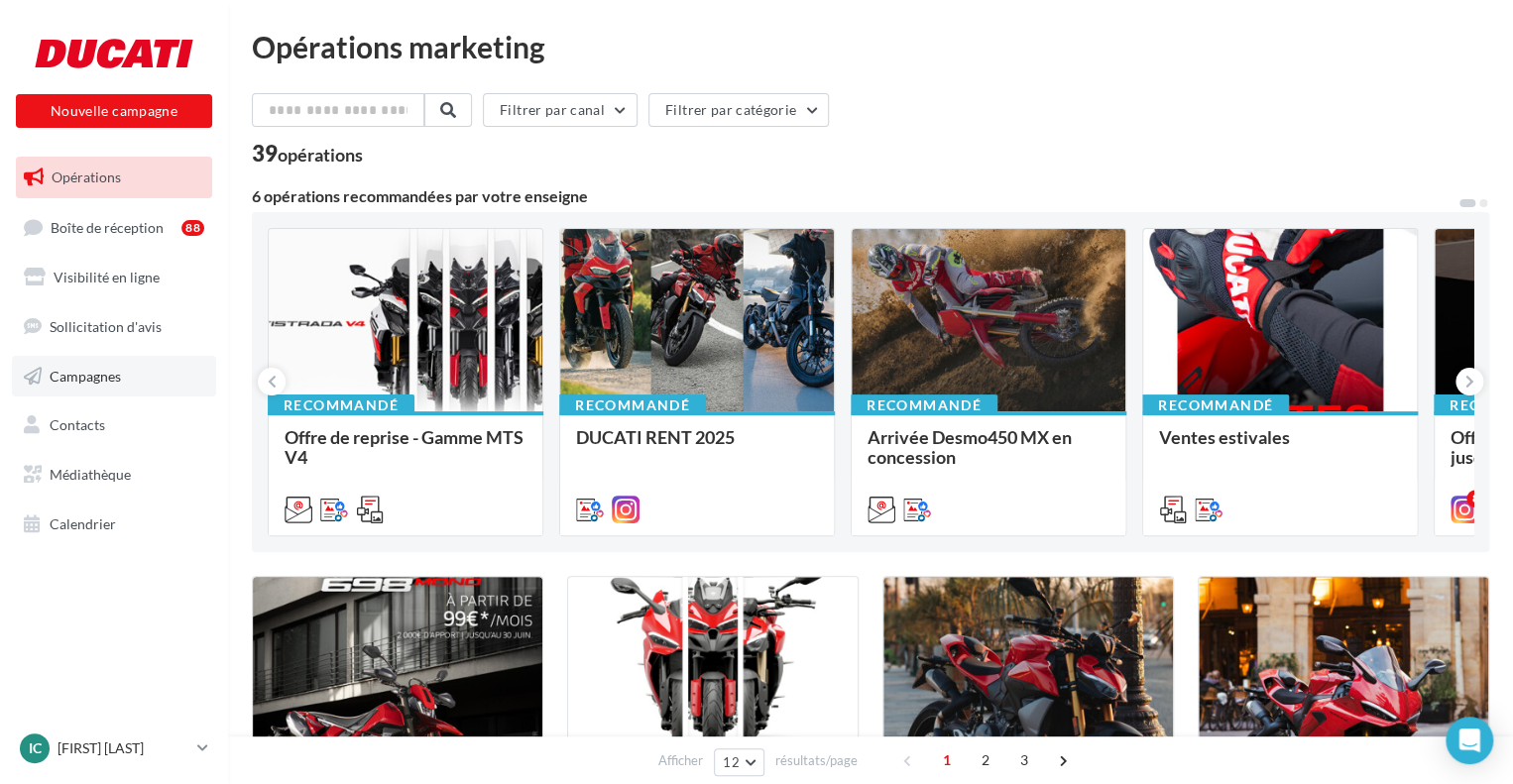 click on "Campagnes" at bounding box center (114, 377) 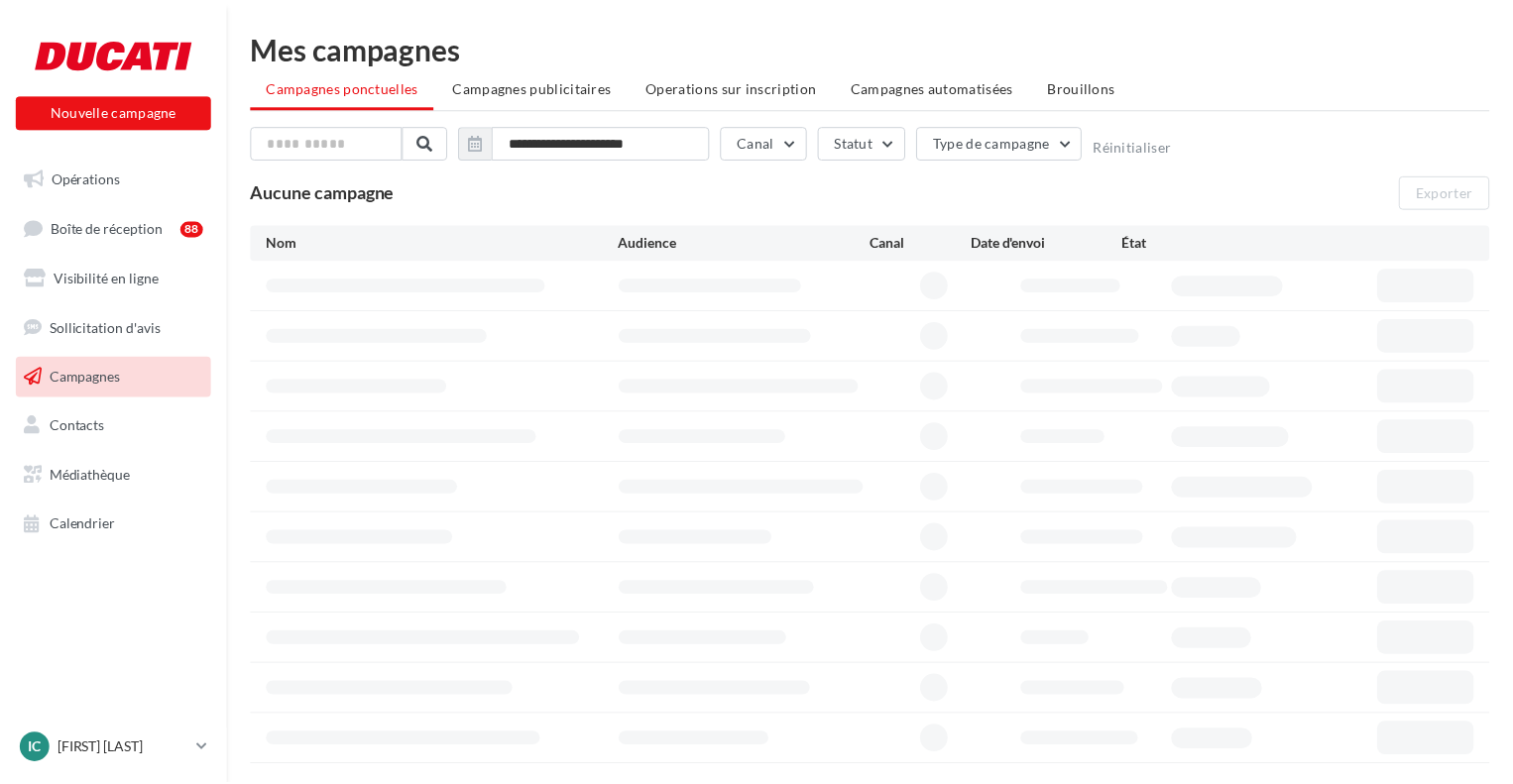scroll, scrollTop: 0, scrollLeft: 0, axis: both 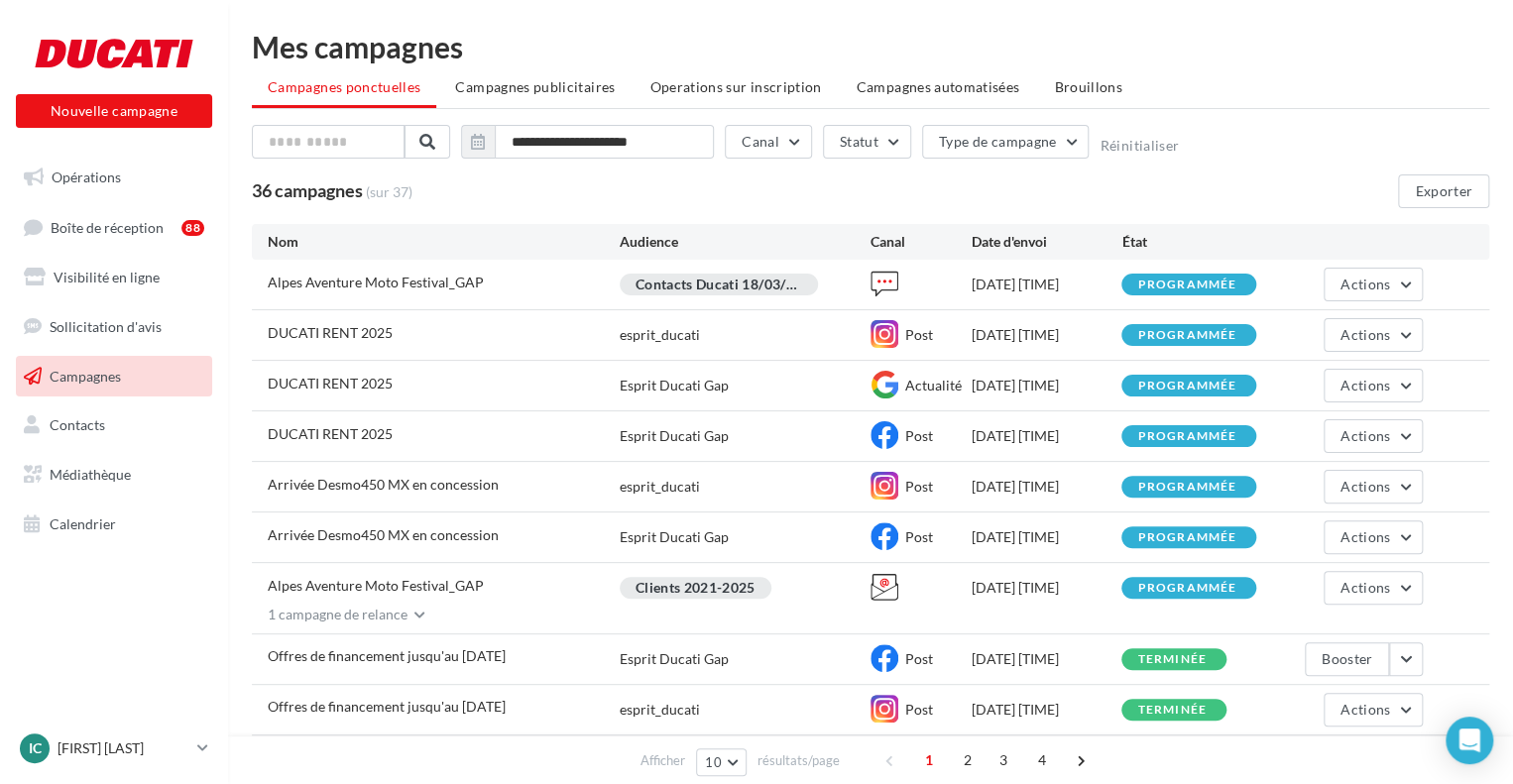click on "1 campagne de relance" at bounding box center [329, 615] 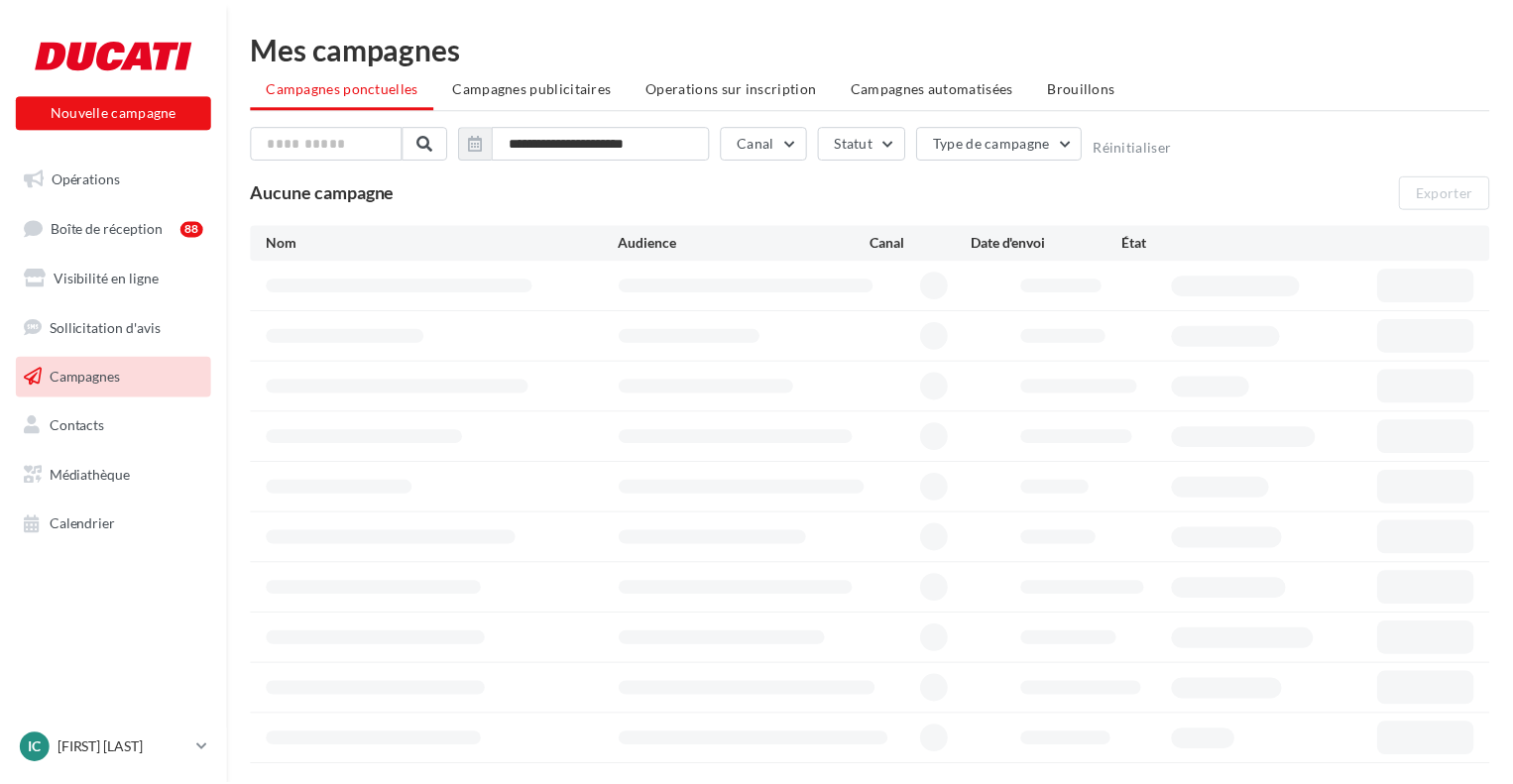 scroll, scrollTop: 0, scrollLeft: 0, axis: both 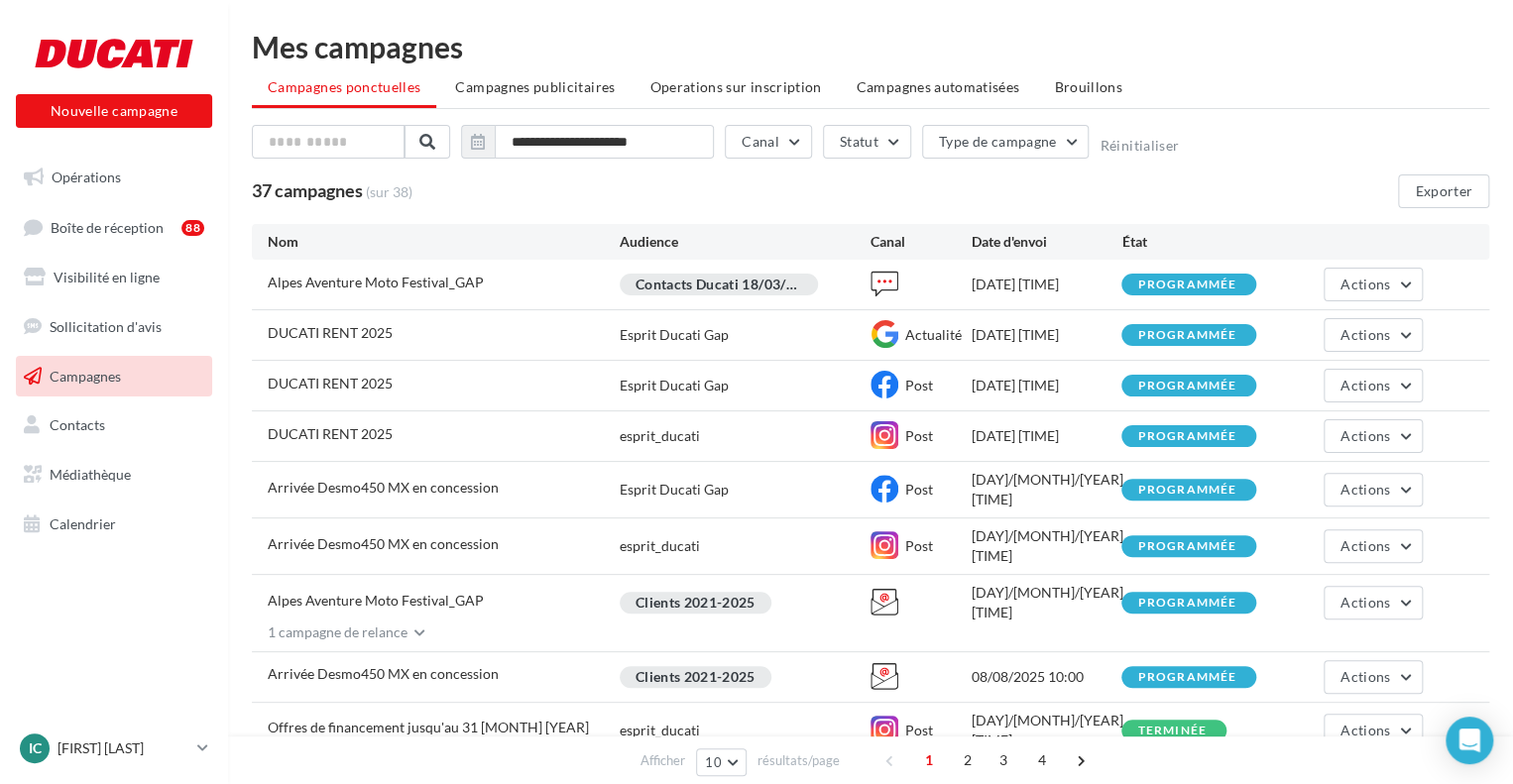 drag, startPoint x: 968, startPoint y: 440, endPoint x: 1096, endPoint y: 432, distance: 128.24976 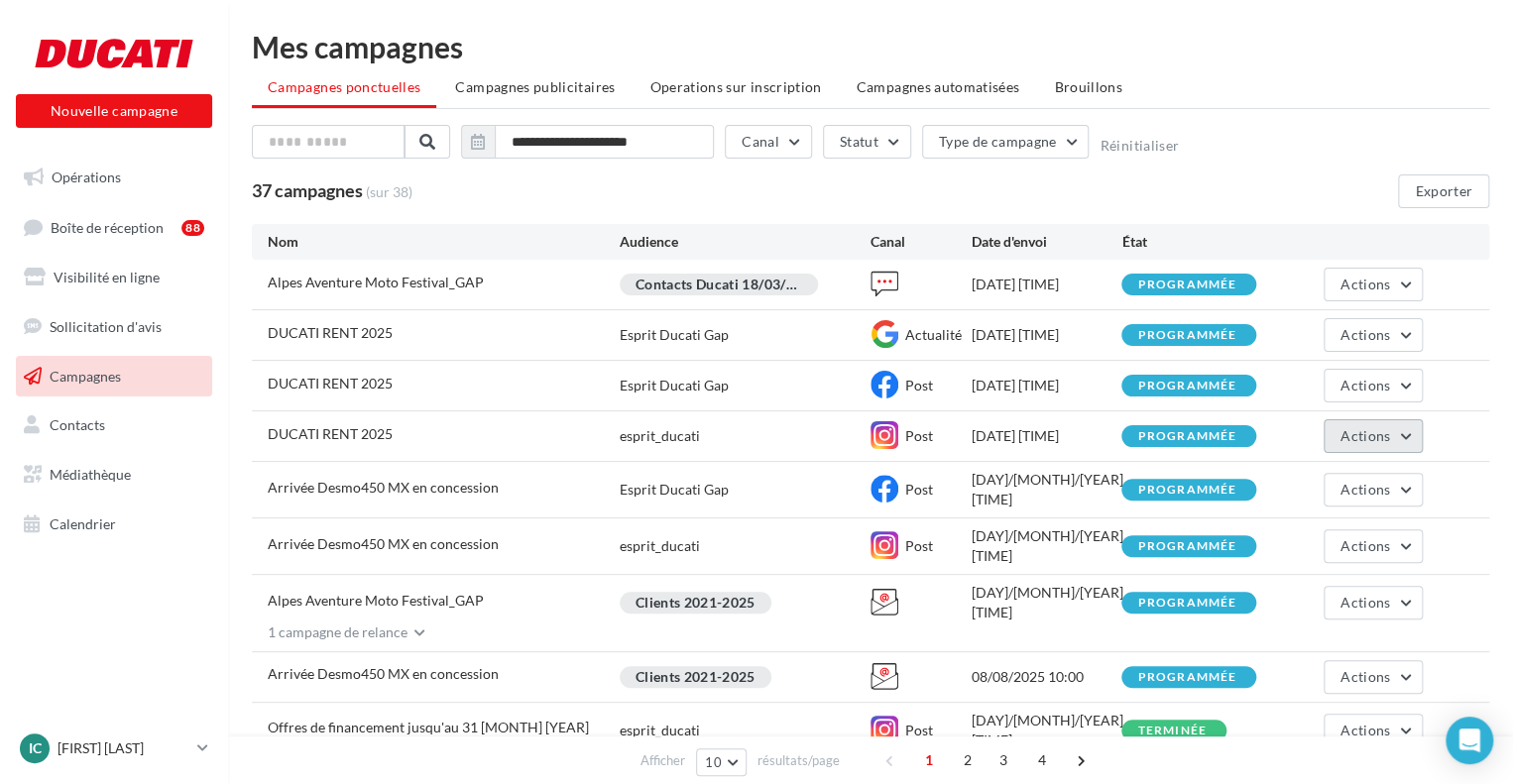 click on "Actions" at bounding box center [1365, 435] 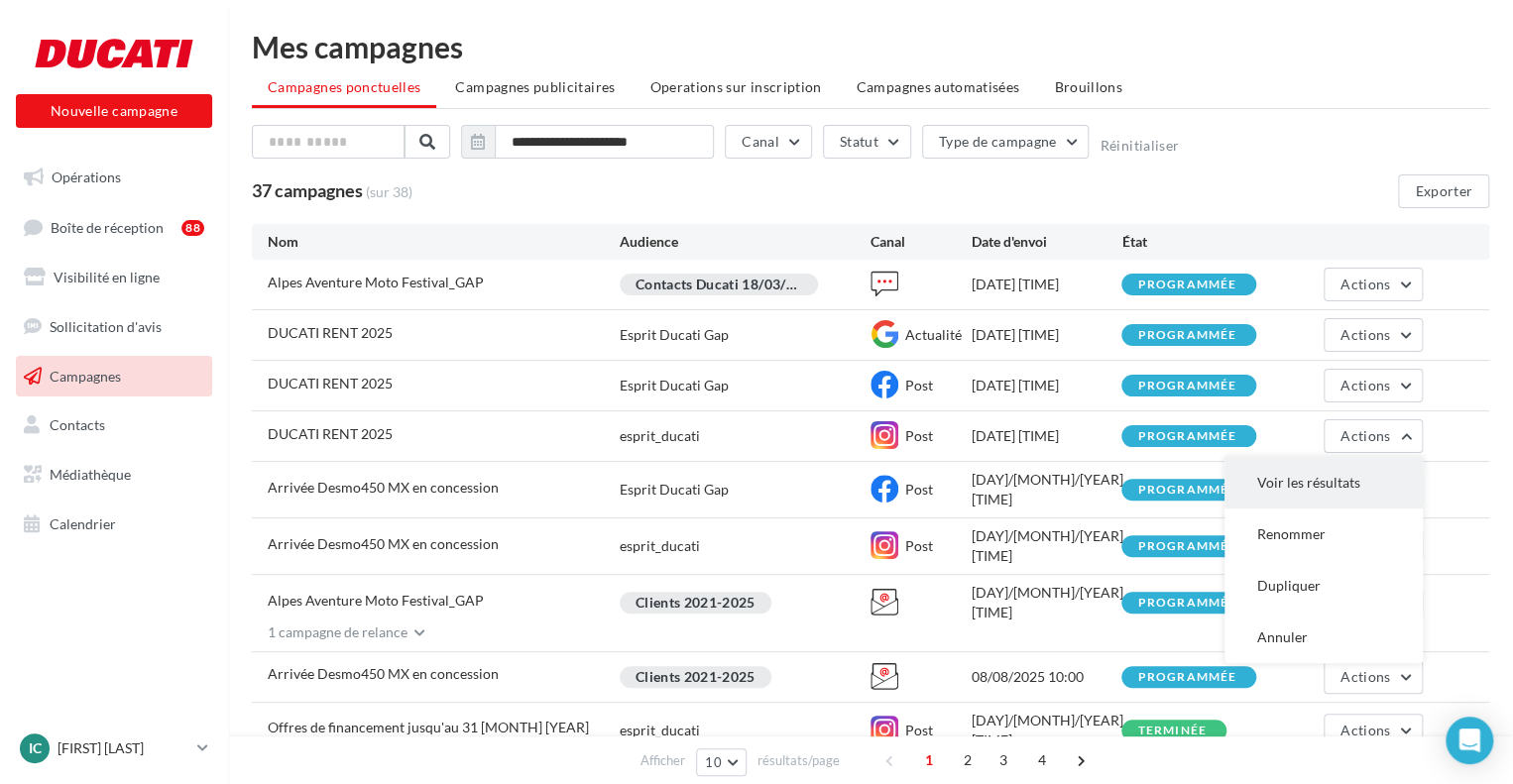 click on "Voir les résultats" at bounding box center [1324, 483] 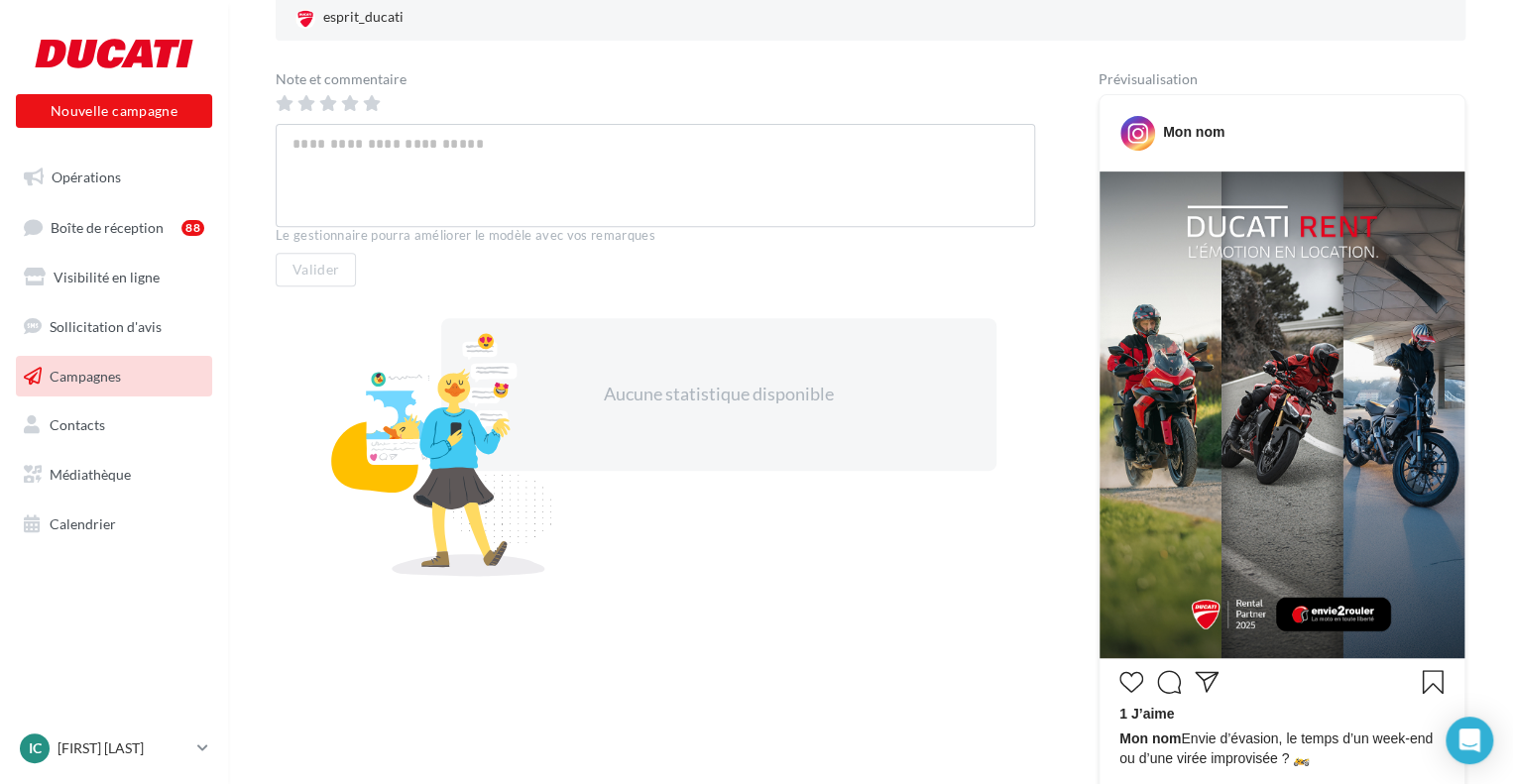 scroll, scrollTop: 198, scrollLeft: 0, axis: vertical 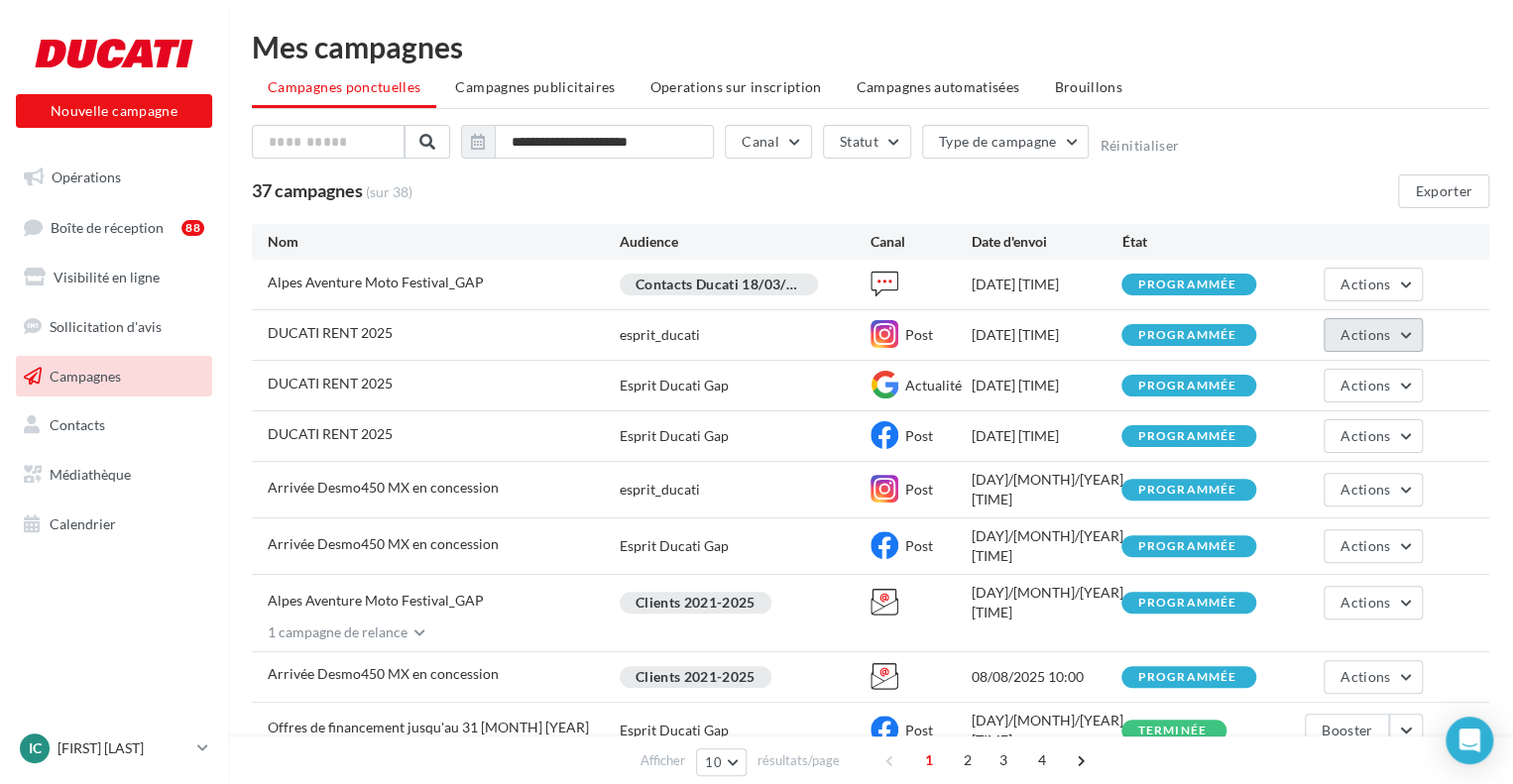 click on "Actions" at bounding box center [1365, 334] 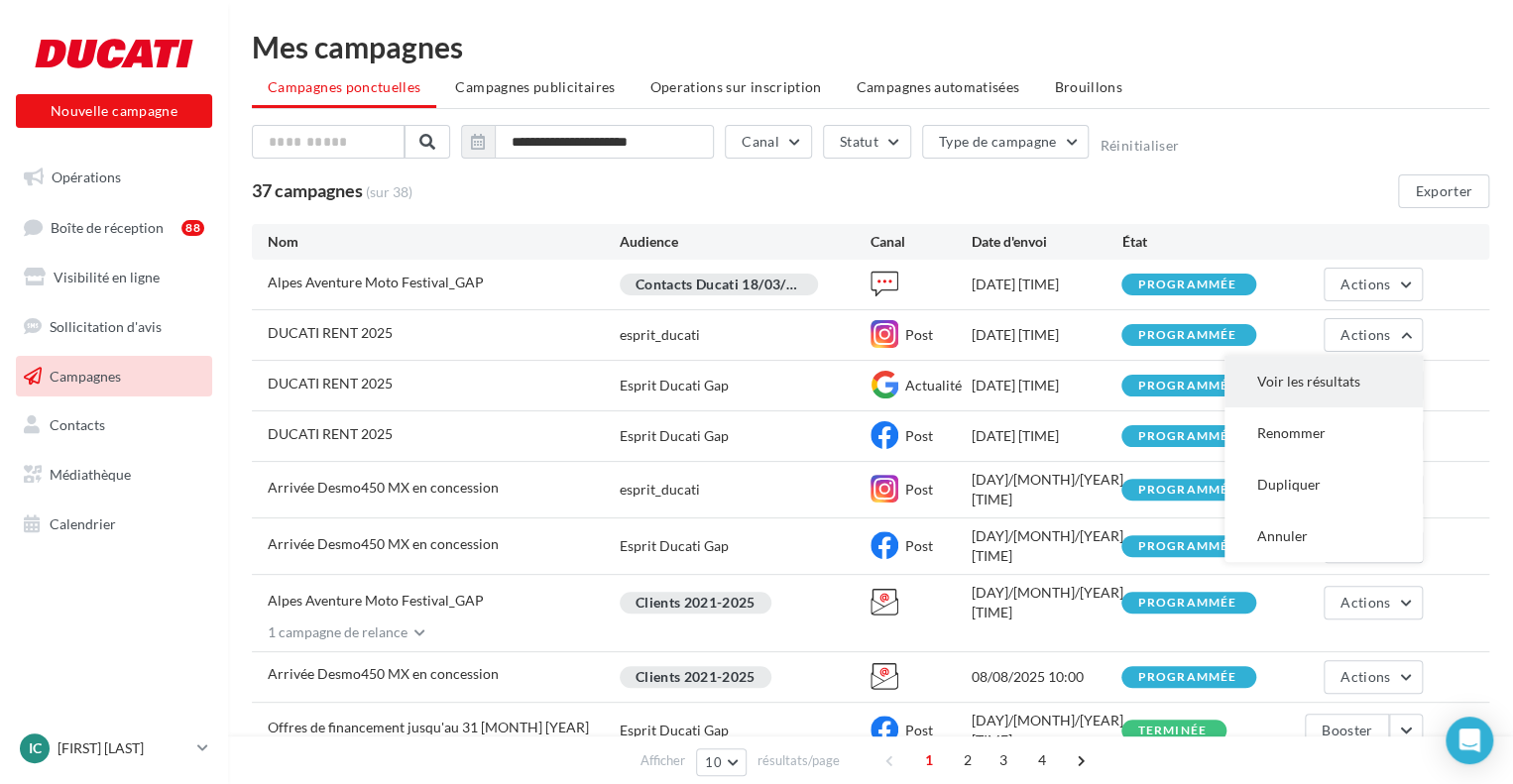 click on "Voir les résultats" at bounding box center (1324, 382) 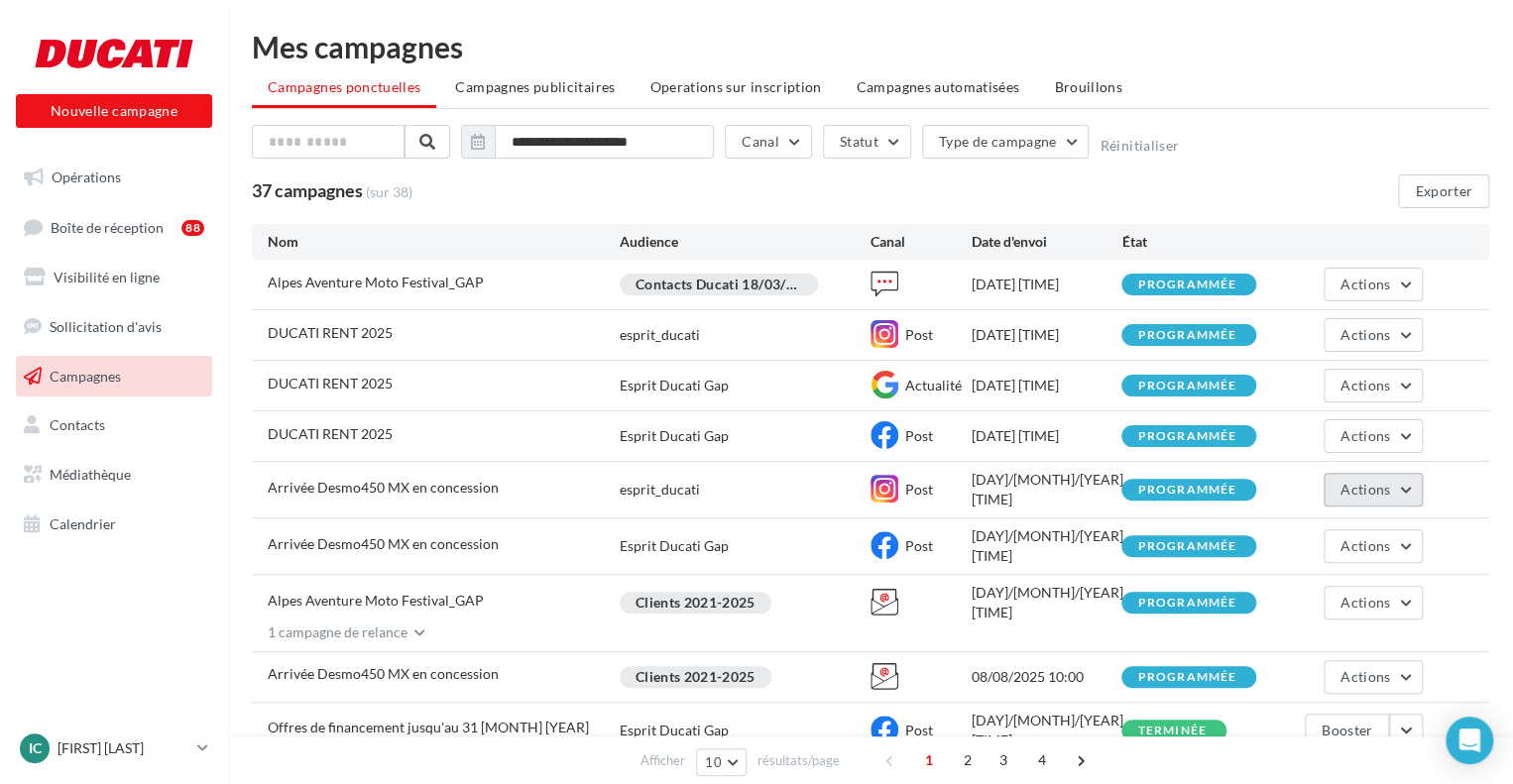 click on "Actions" at bounding box center (1373, 490) 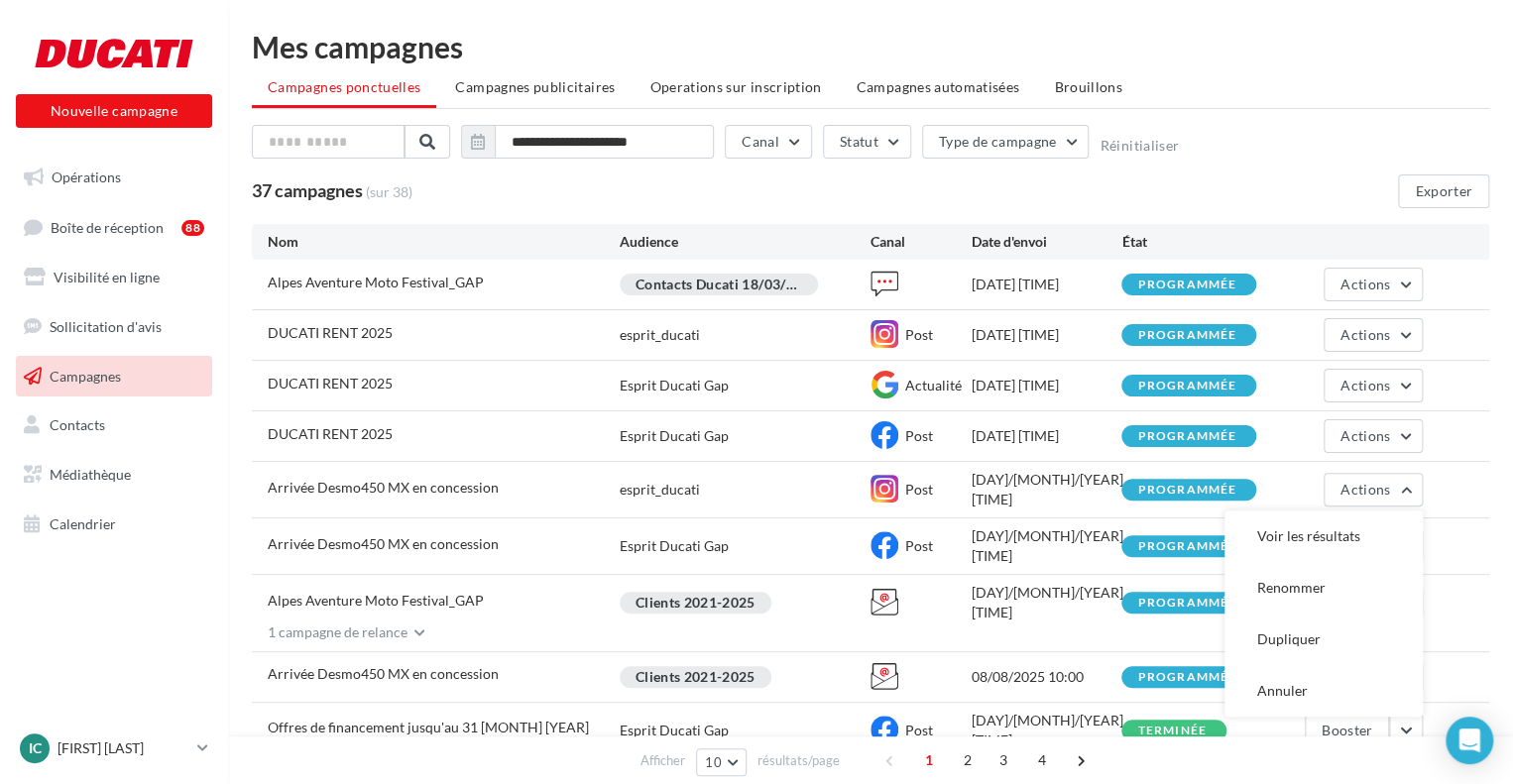 click on "1 campagne de relance" at bounding box center (329, 632) 